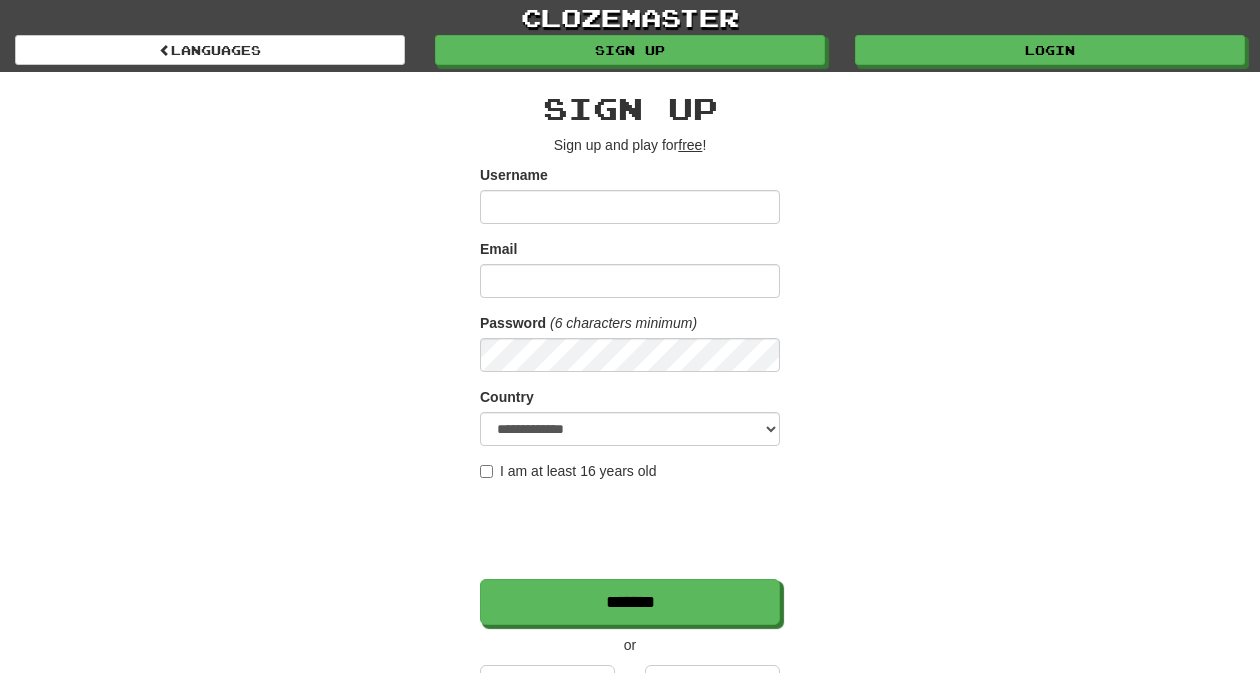 scroll, scrollTop: 0, scrollLeft: 0, axis: both 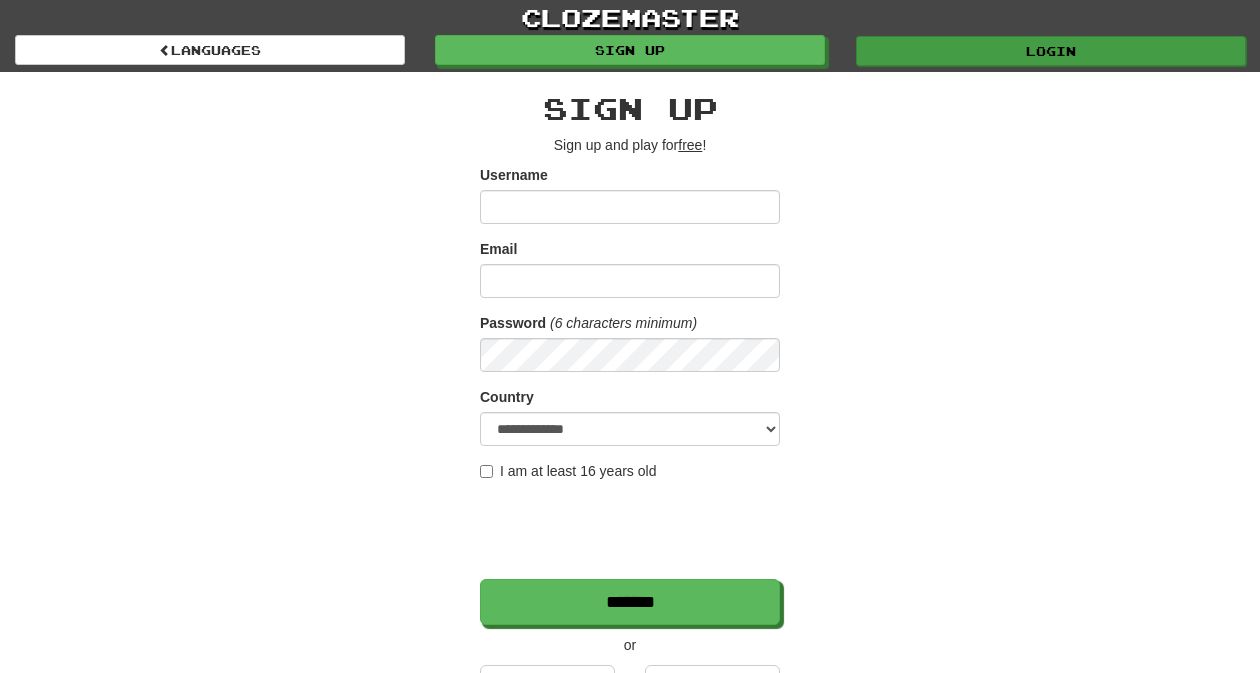 type on "*********" 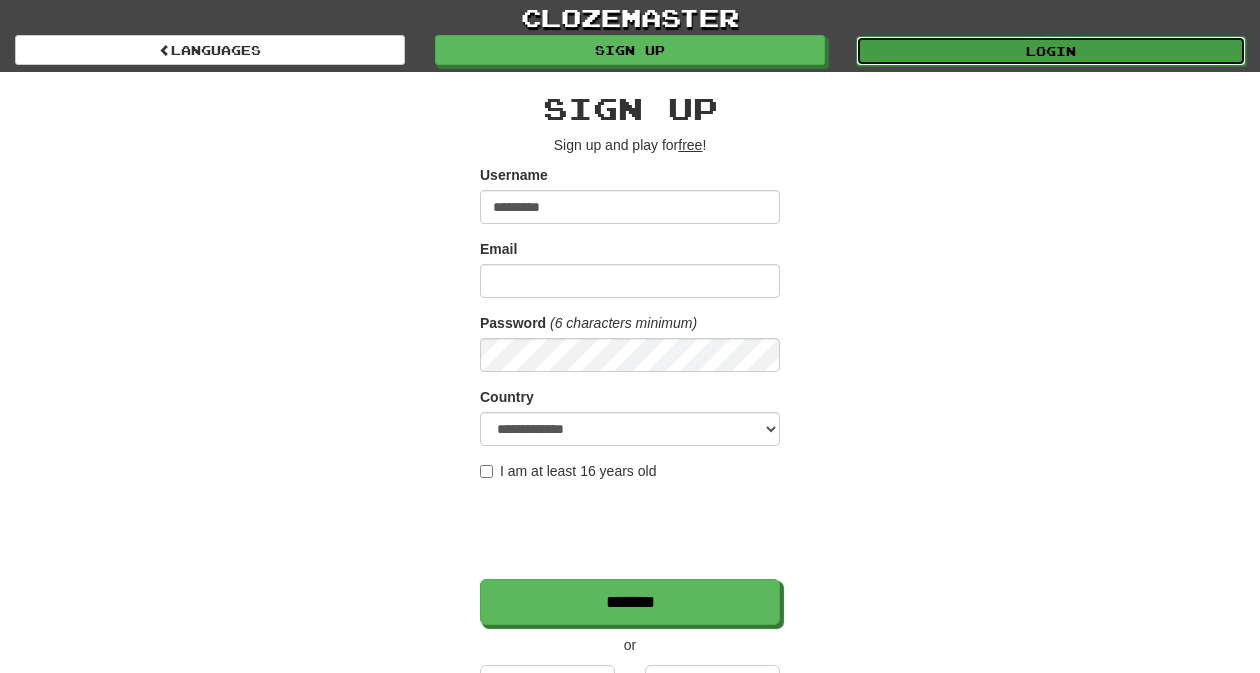 click on "Login" at bounding box center [1051, 51] 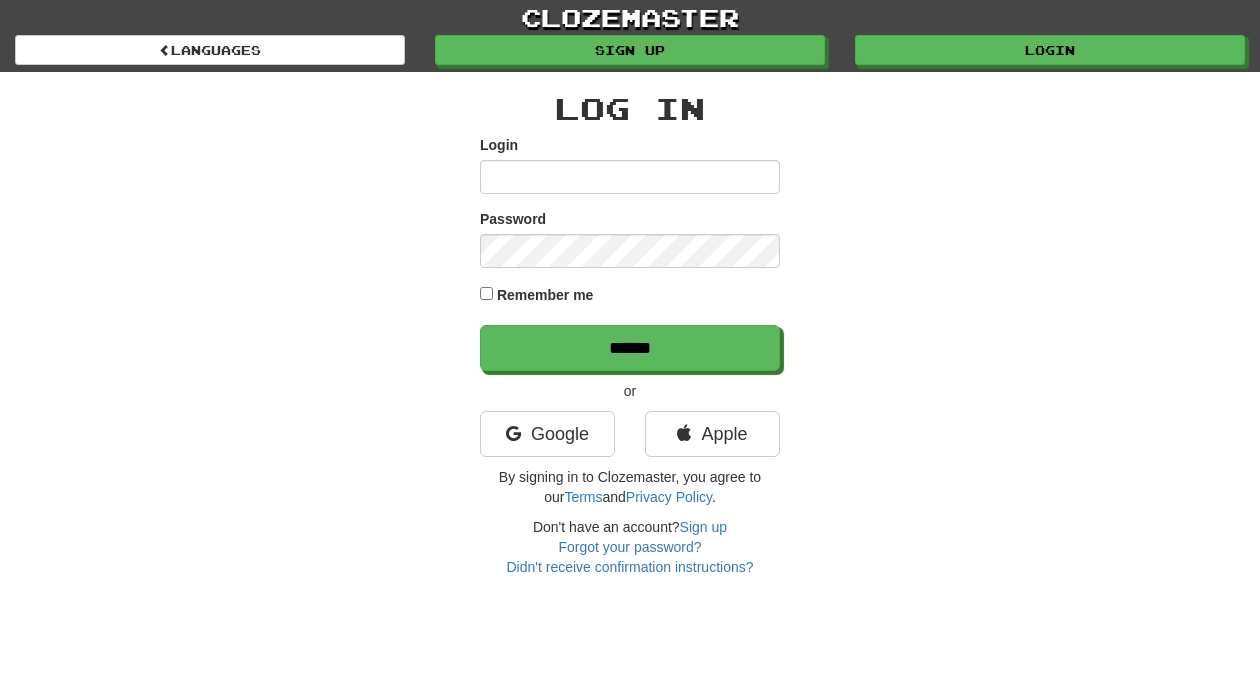 scroll, scrollTop: 0, scrollLeft: 0, axis: both 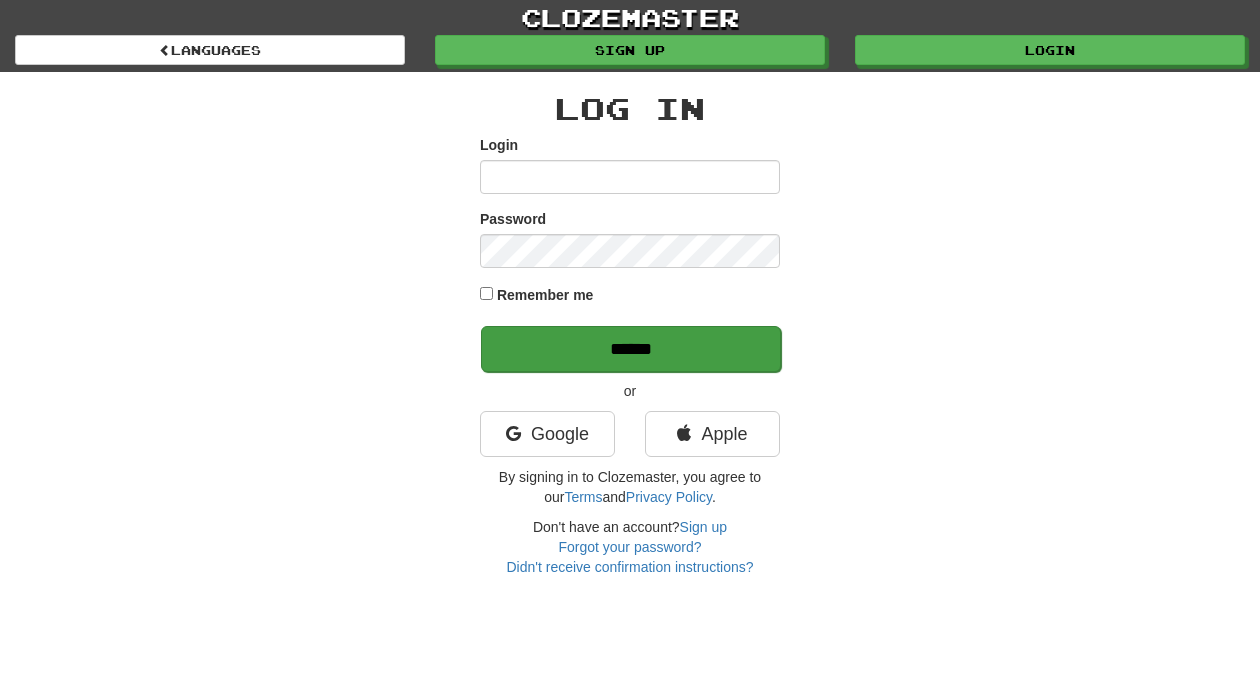 type on "*********" 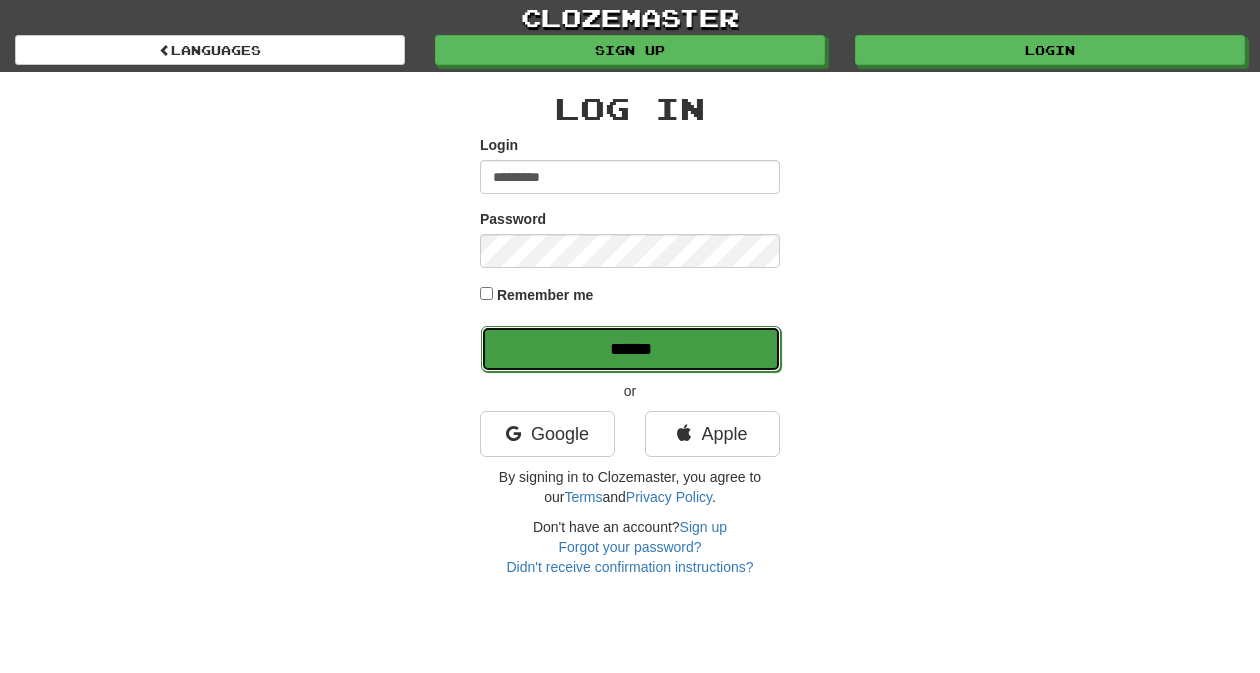 click on "******" at bounding box center [631, 349] 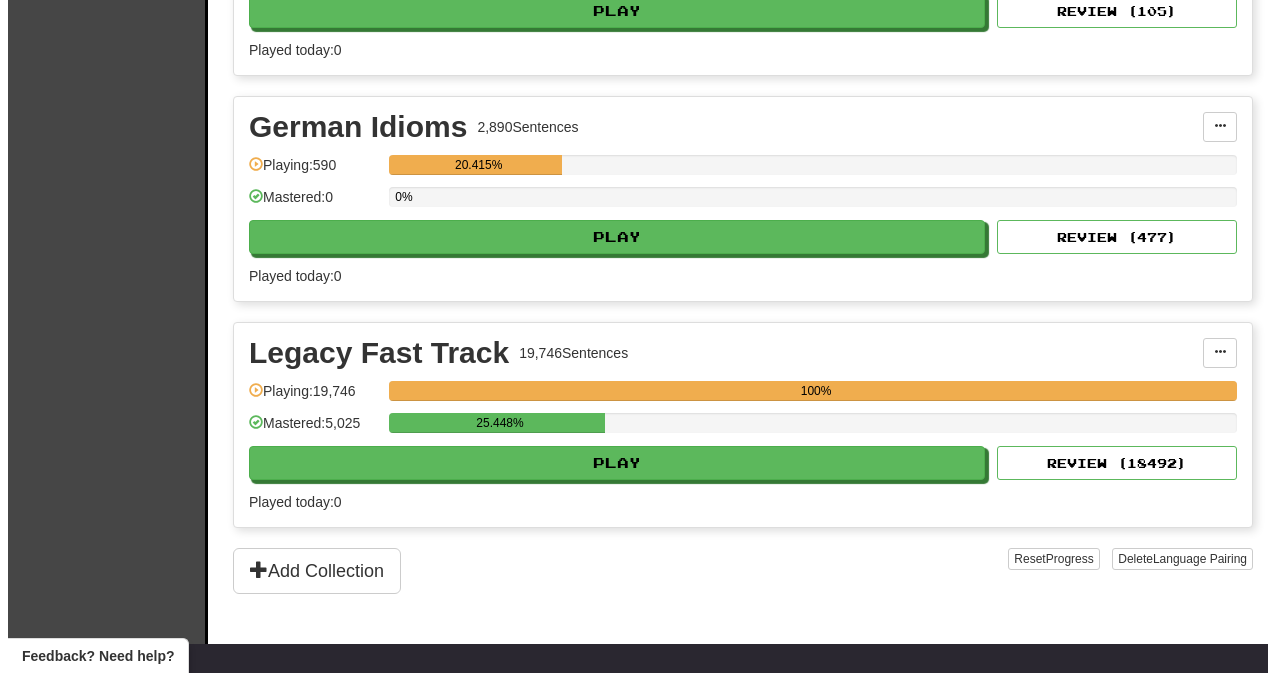 scroll, scrollTop: 836, scrollLeft: 0, axis: vertical 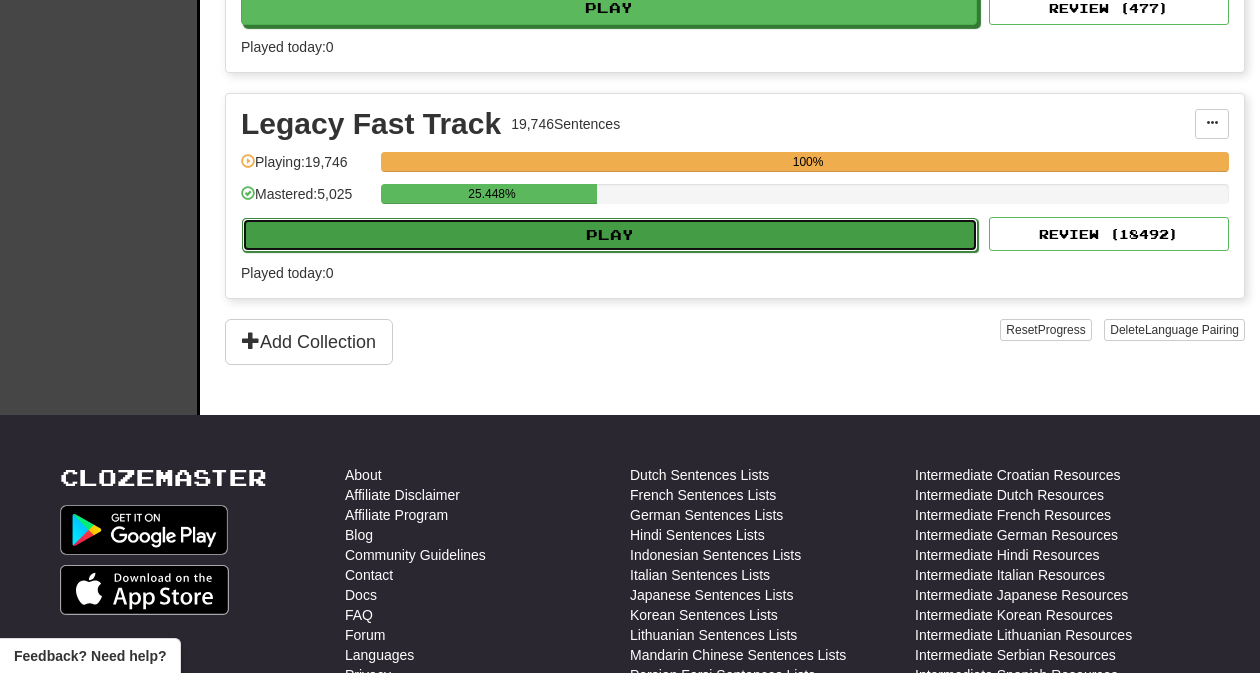 click on "Play" at bounding box center (610, 235) 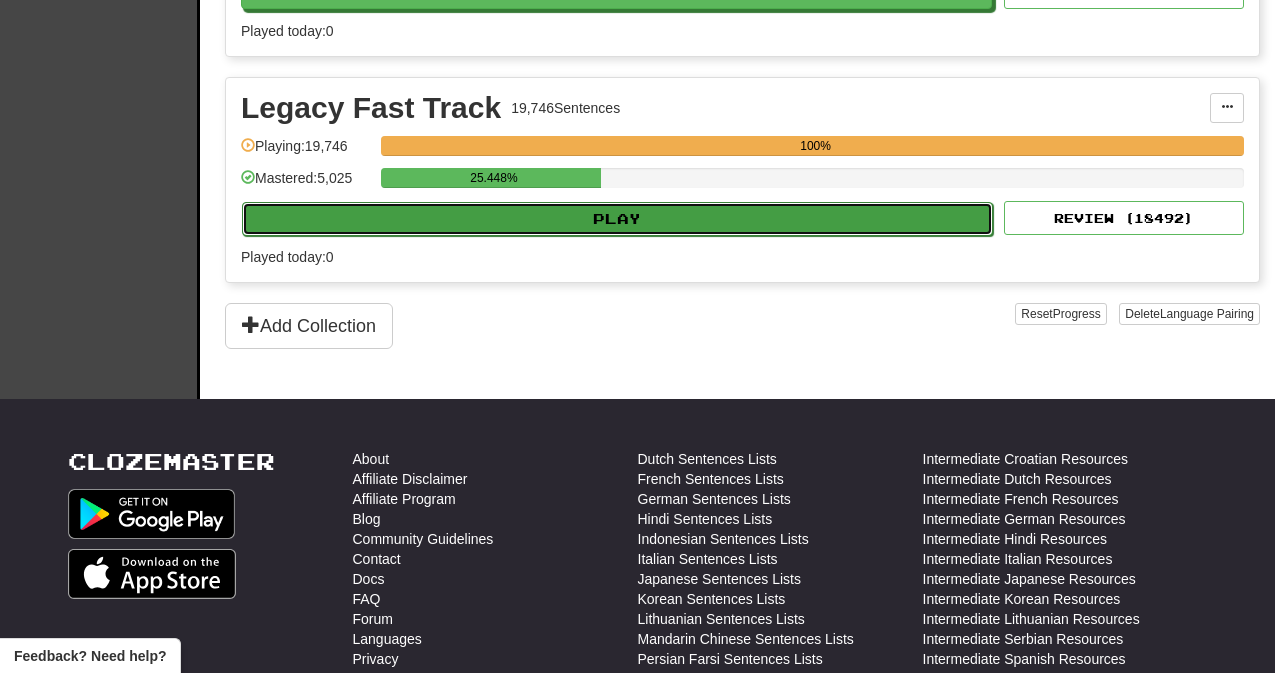 select on "**" 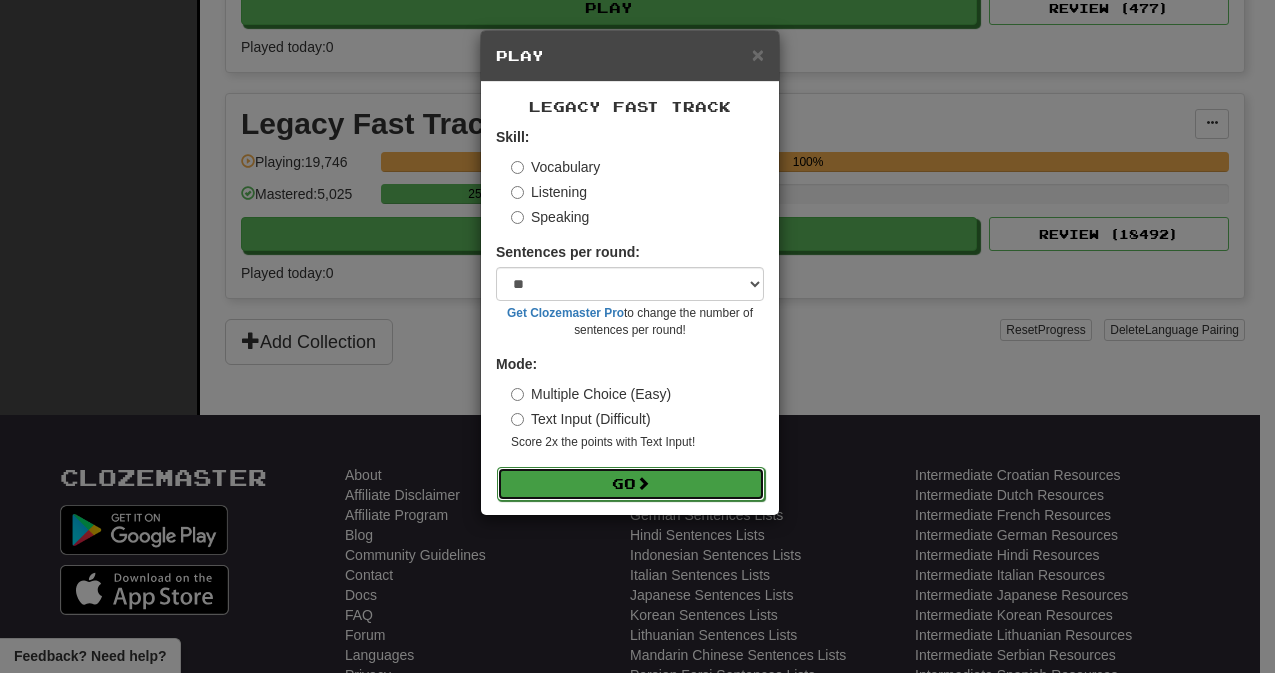 click on "Go" at bounding box center (631, 484) 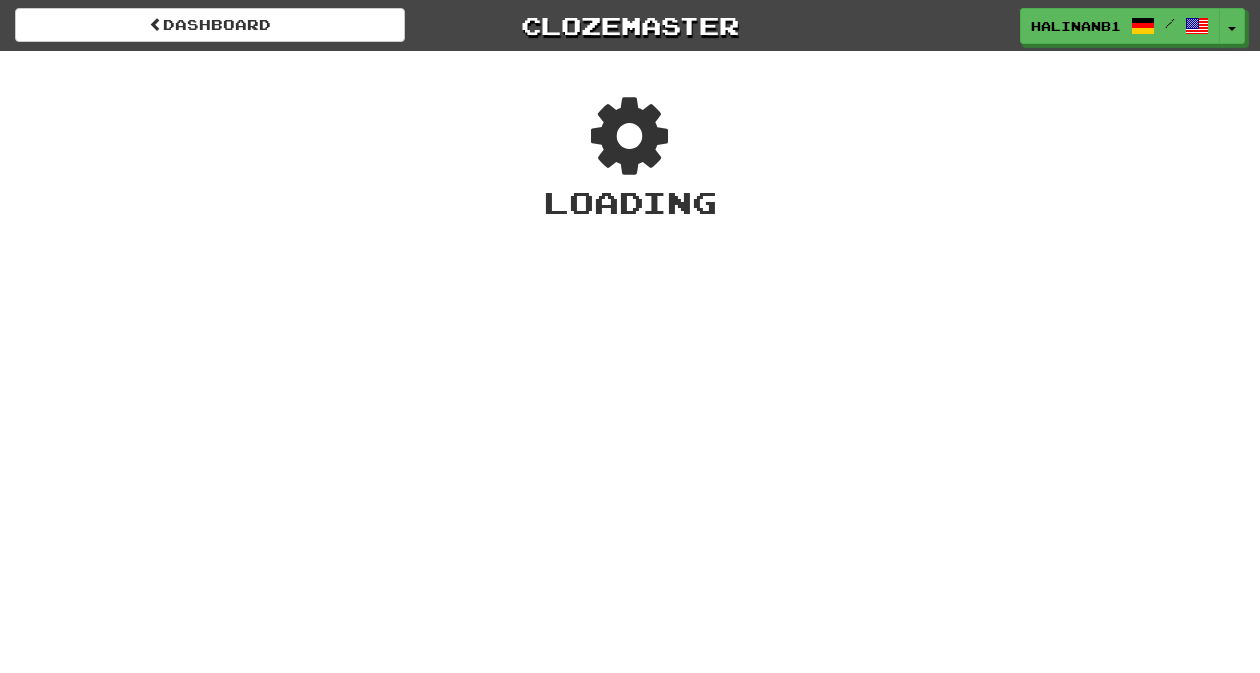 scroll, scrollTop: 0, scrollLeft: 0, axis: both 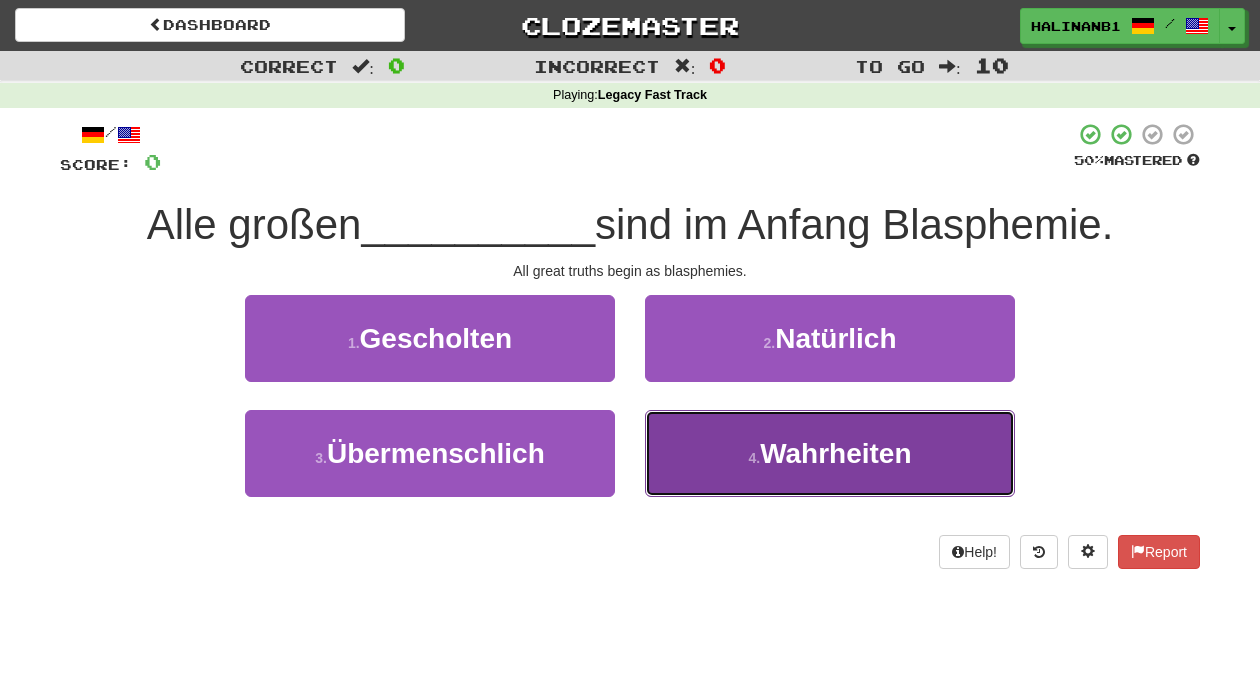 click on "4 .  Wahrheiten" at bounding box center (830, 453) 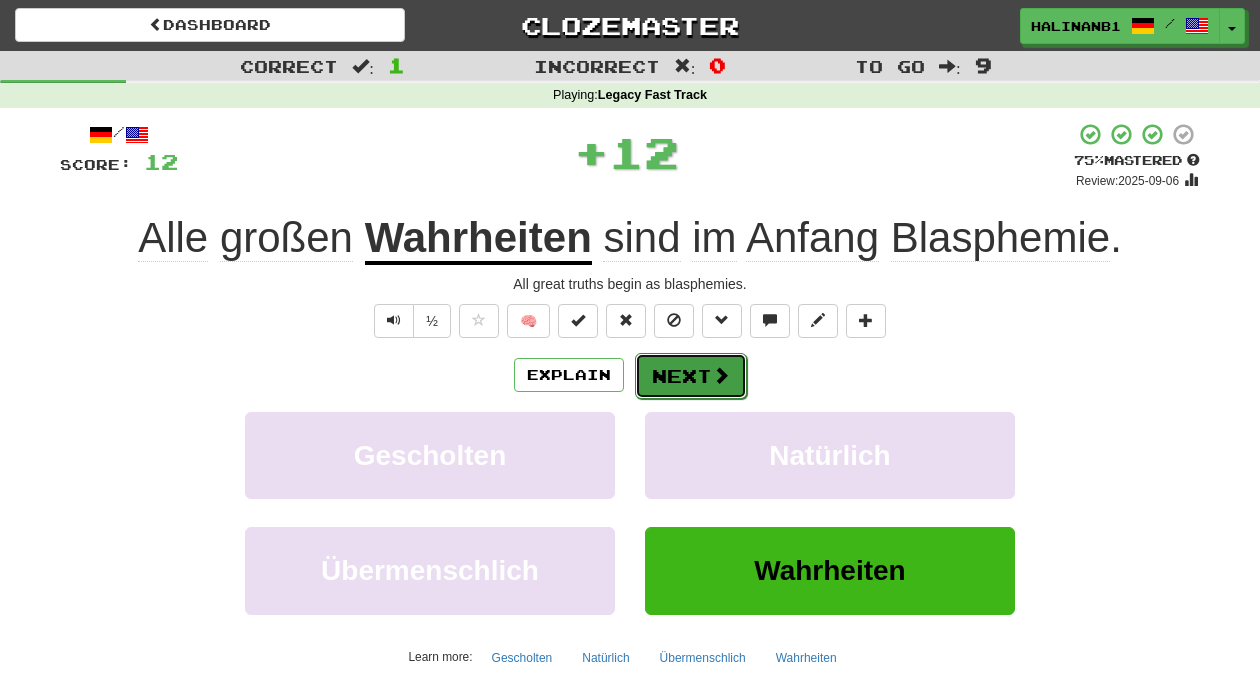 click on "Next" at bounding box center [691, 376] 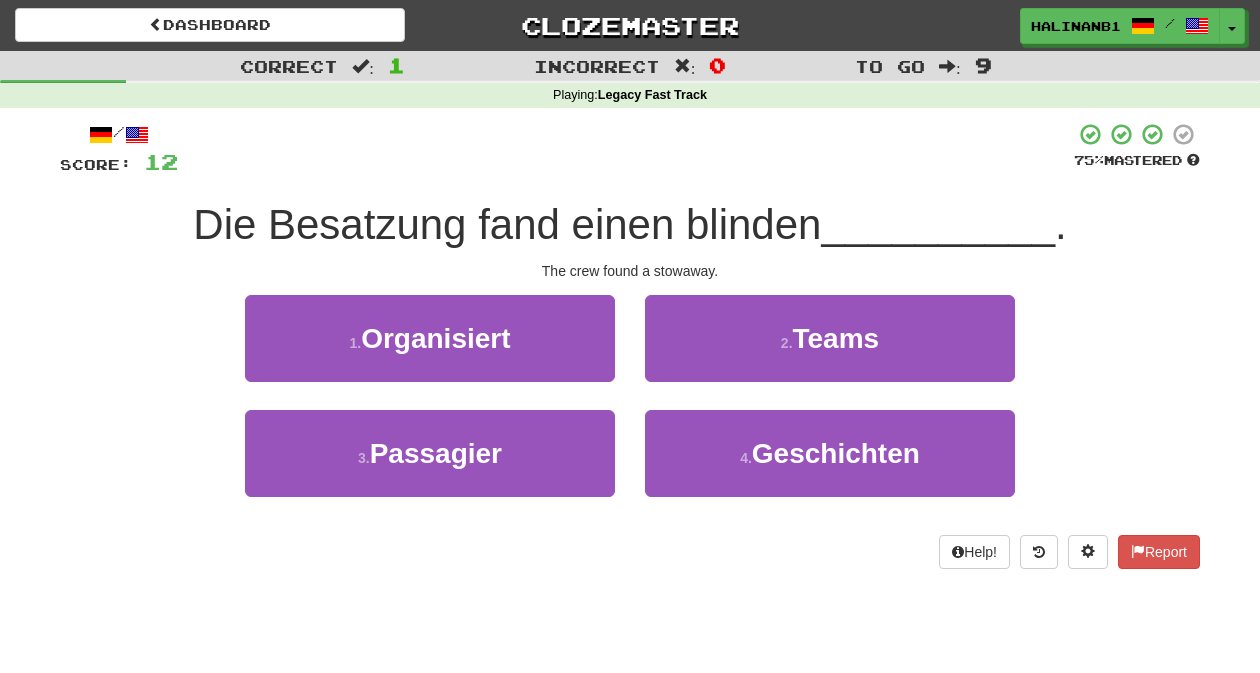 scroll, scrollTop: 38, scrollLeft: 0, axis: vertical 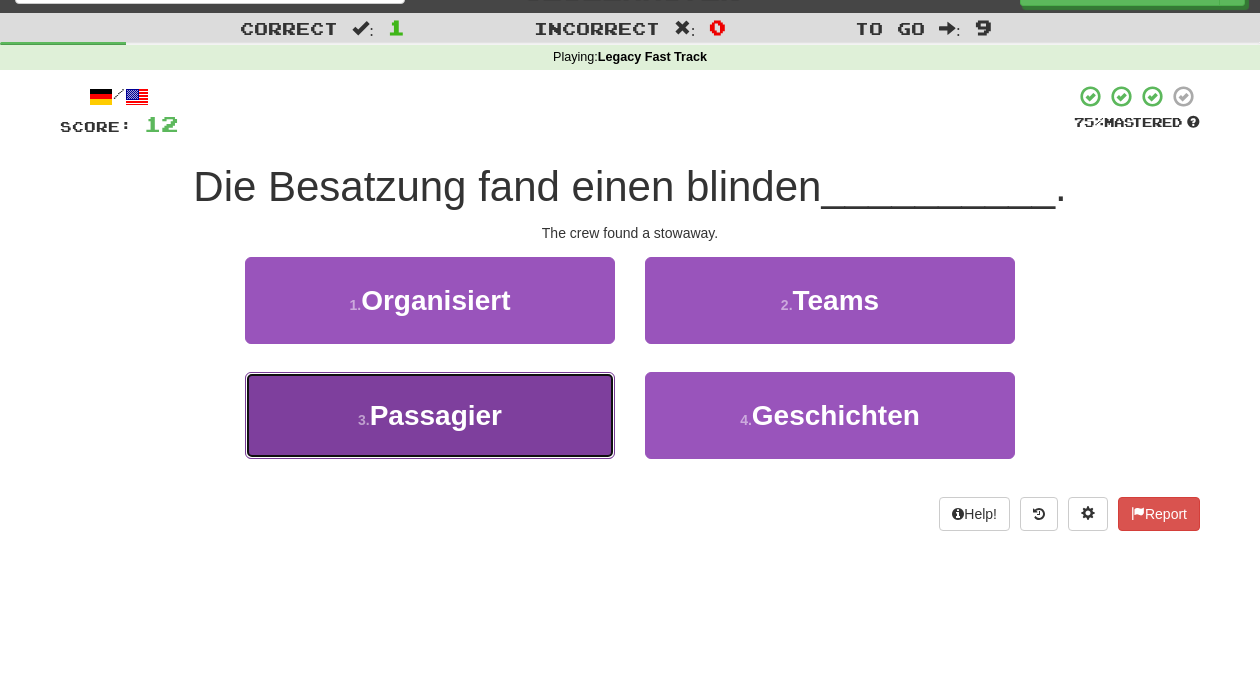 click on "3 .  Passagier" at bounding box center [430, 415] 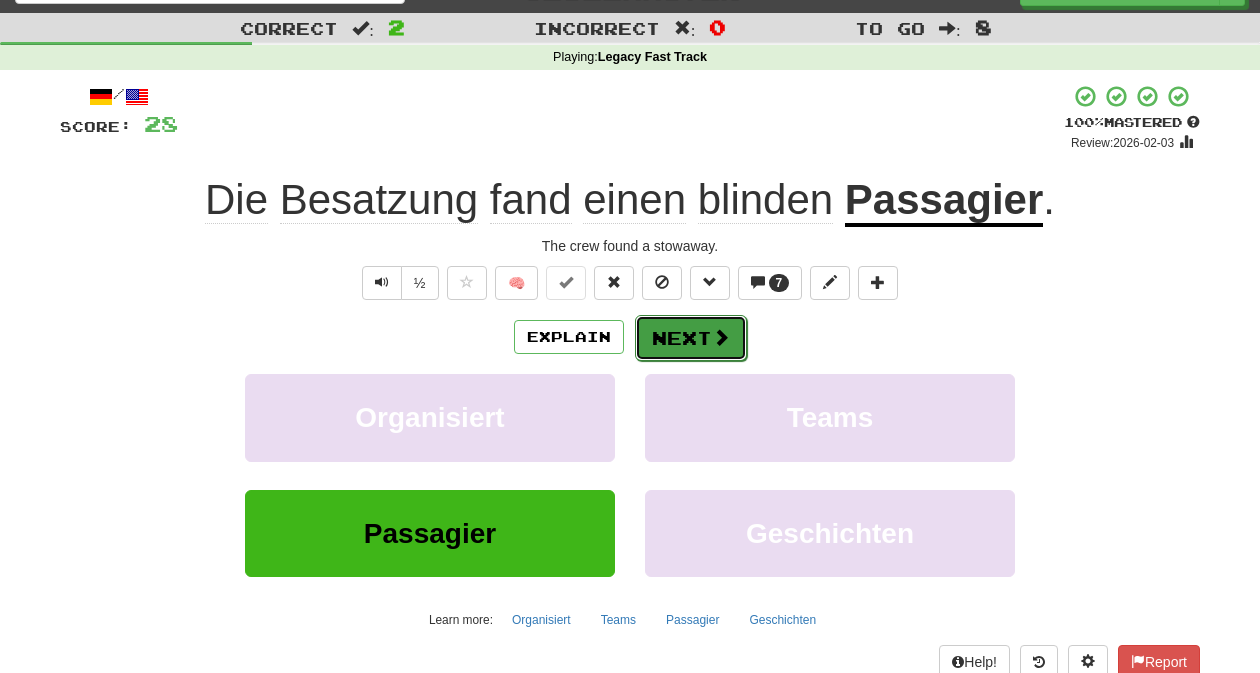 click on "Next" at bounding box center (691, 338) 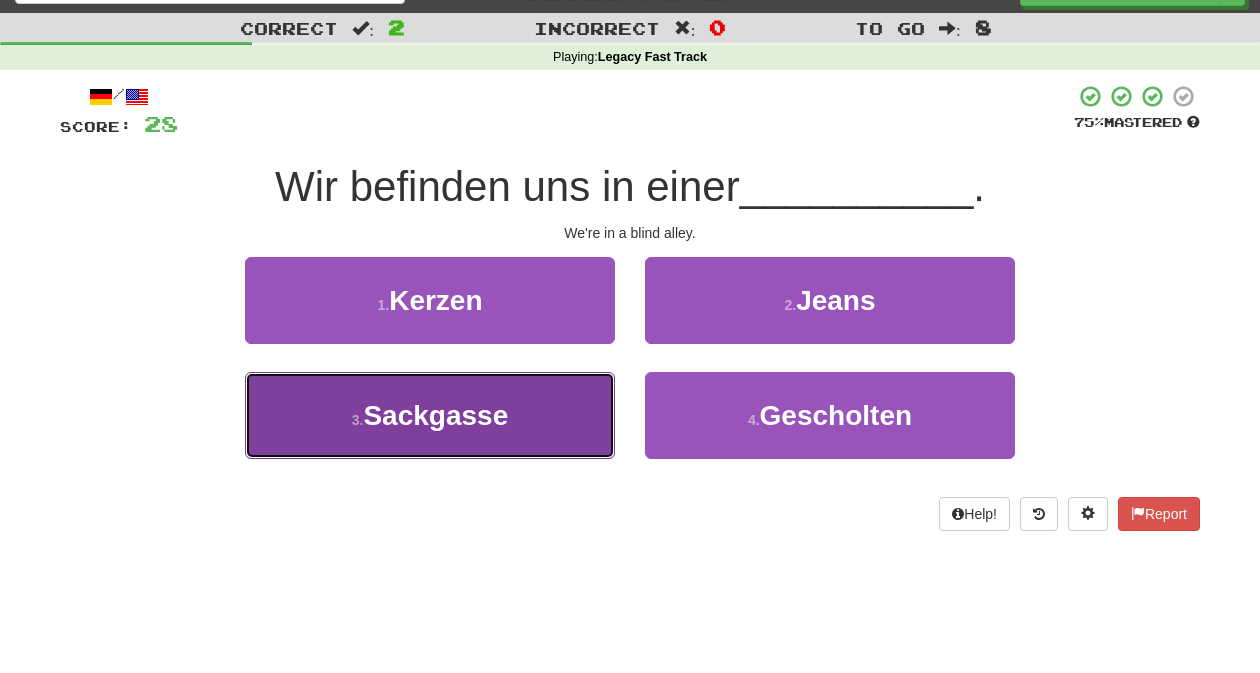 click on "3 .  Sackgasse" at bounding box center (430, 415) 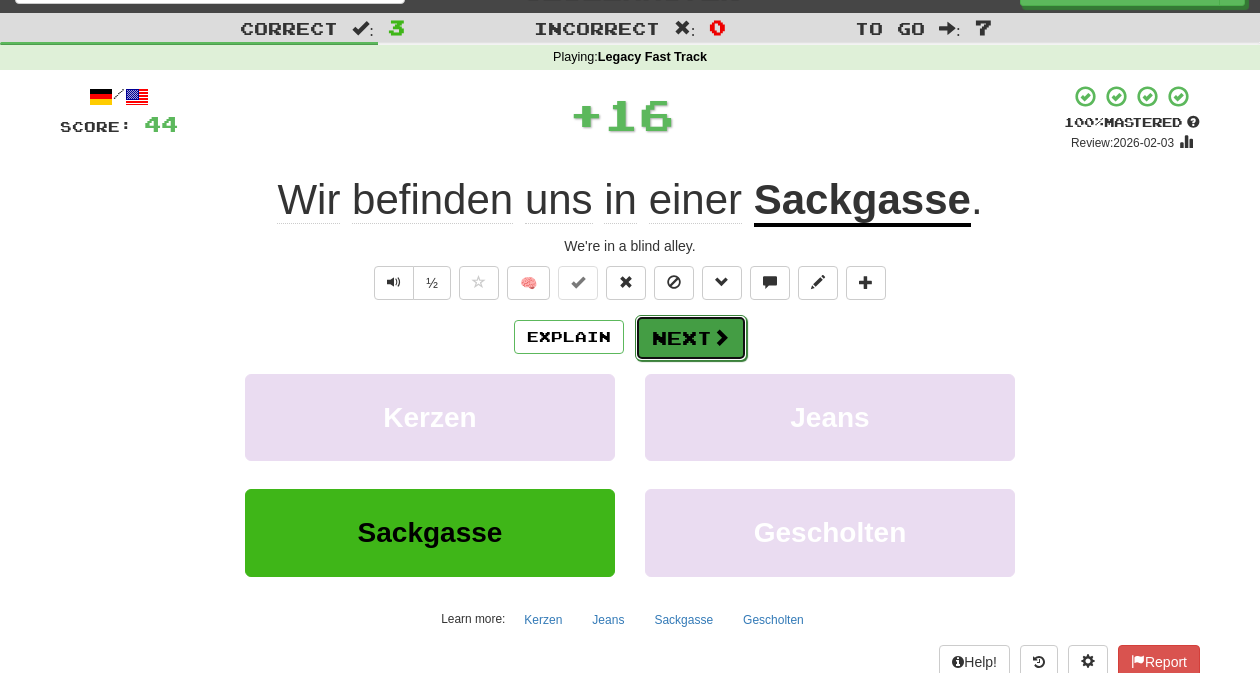 click on "Next" at bounding box center (691, 338) 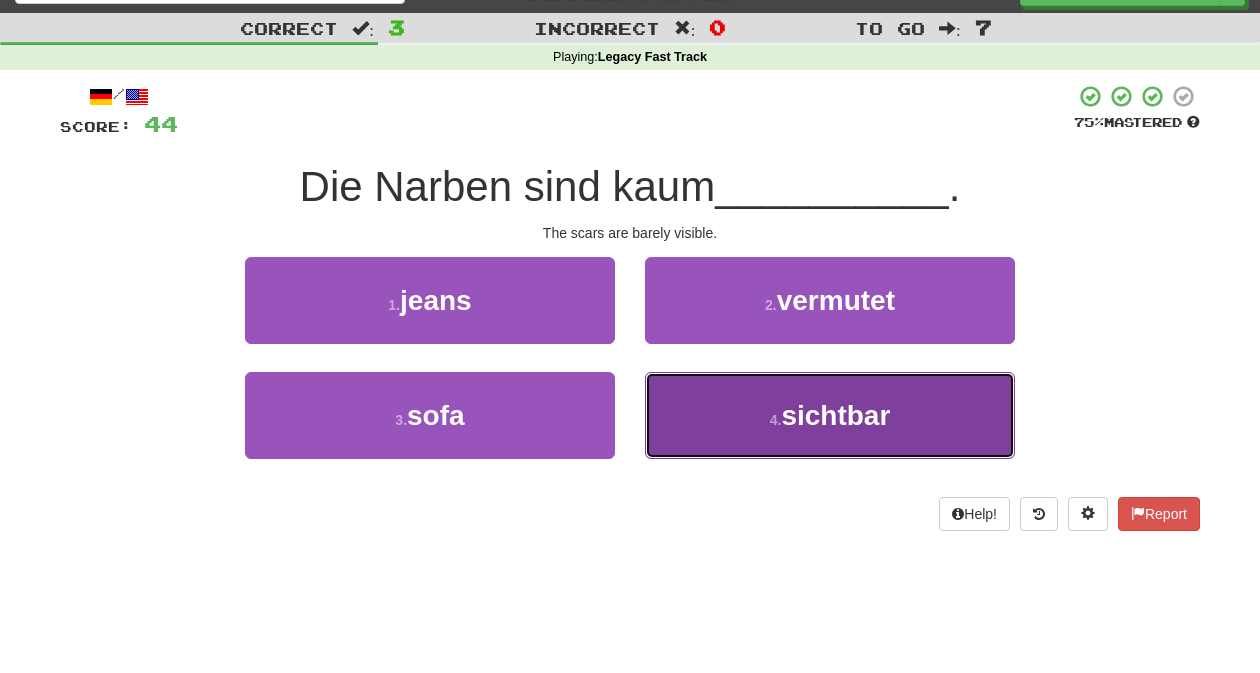click on "4 .  sichtbar" at bounding box center (830, 415) 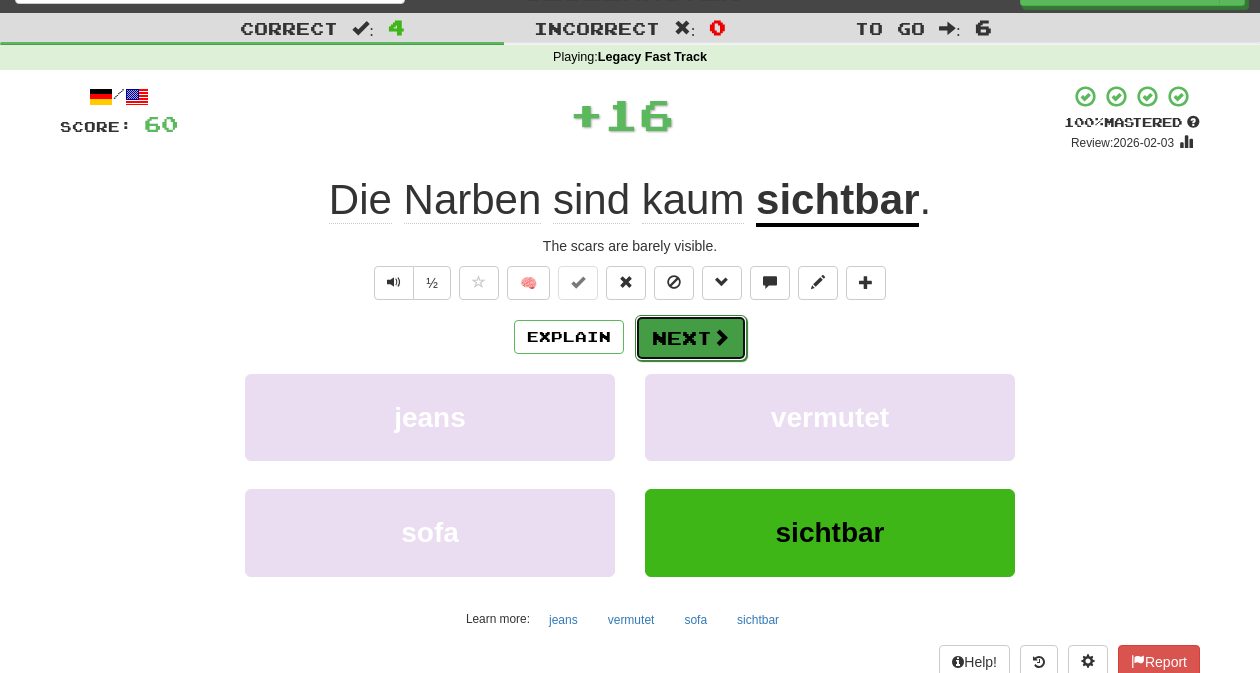 click on "Next" at bounding box center (691, 338) 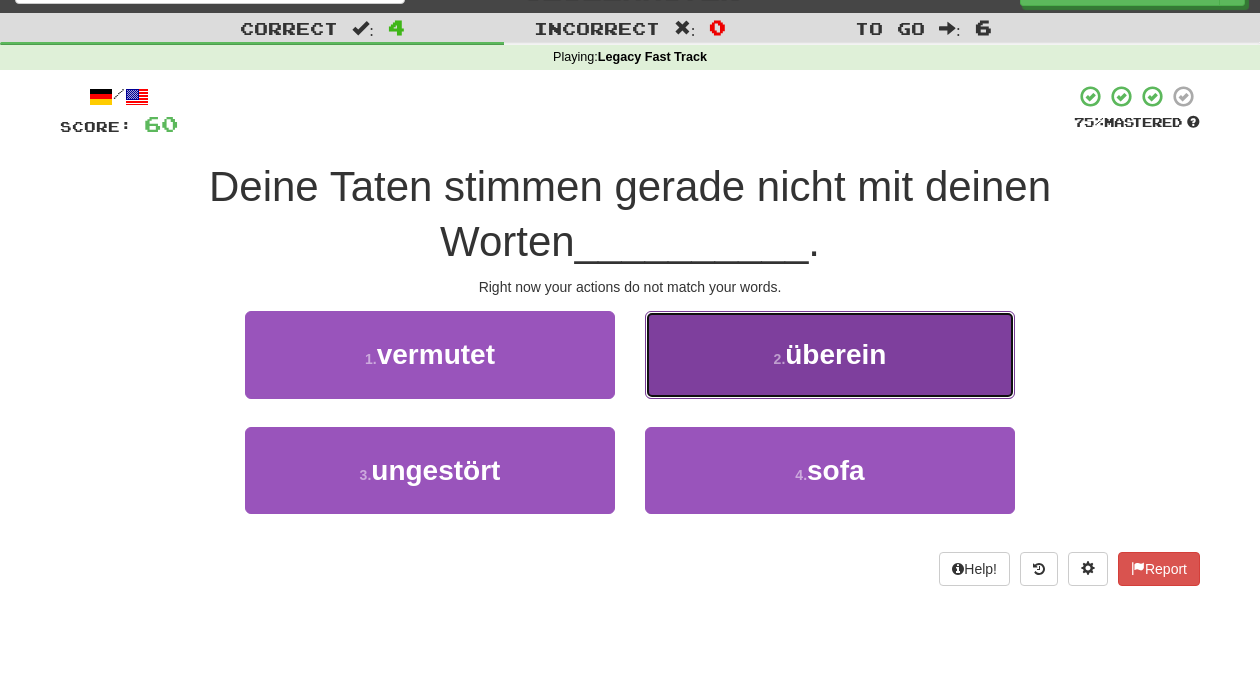 click on "2 .  überein" at bounding box center [830, 354] 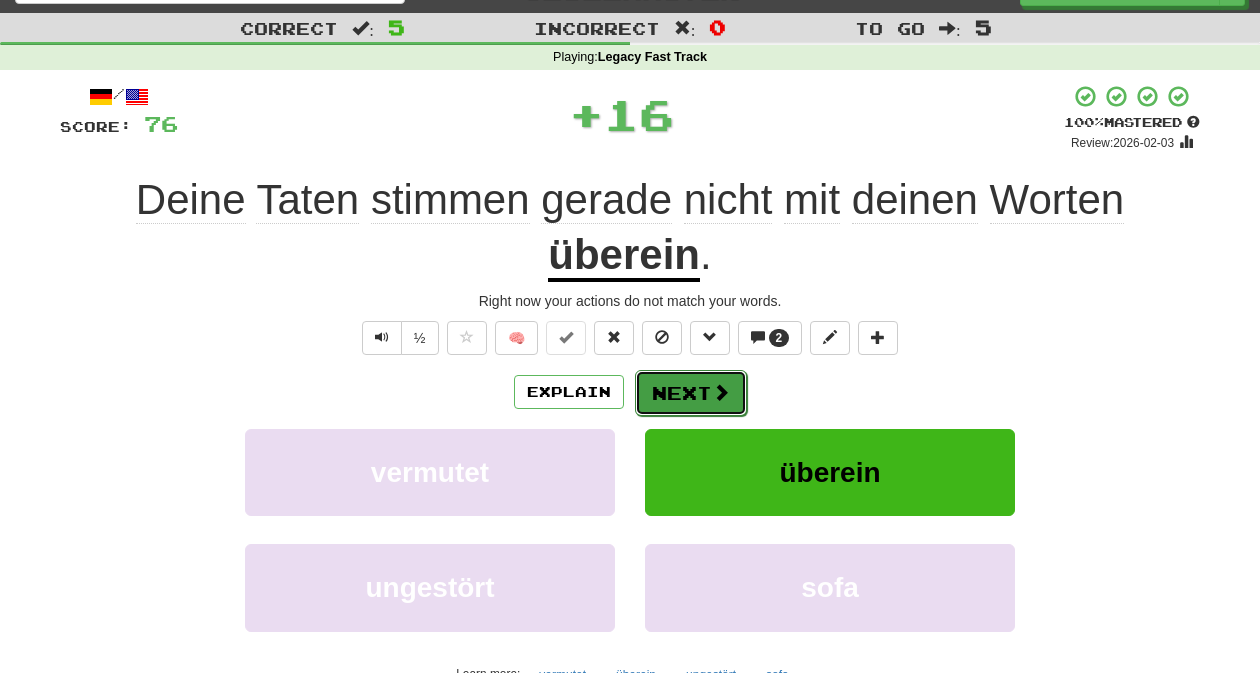 click on "Next" at bounding box center [691, 393] 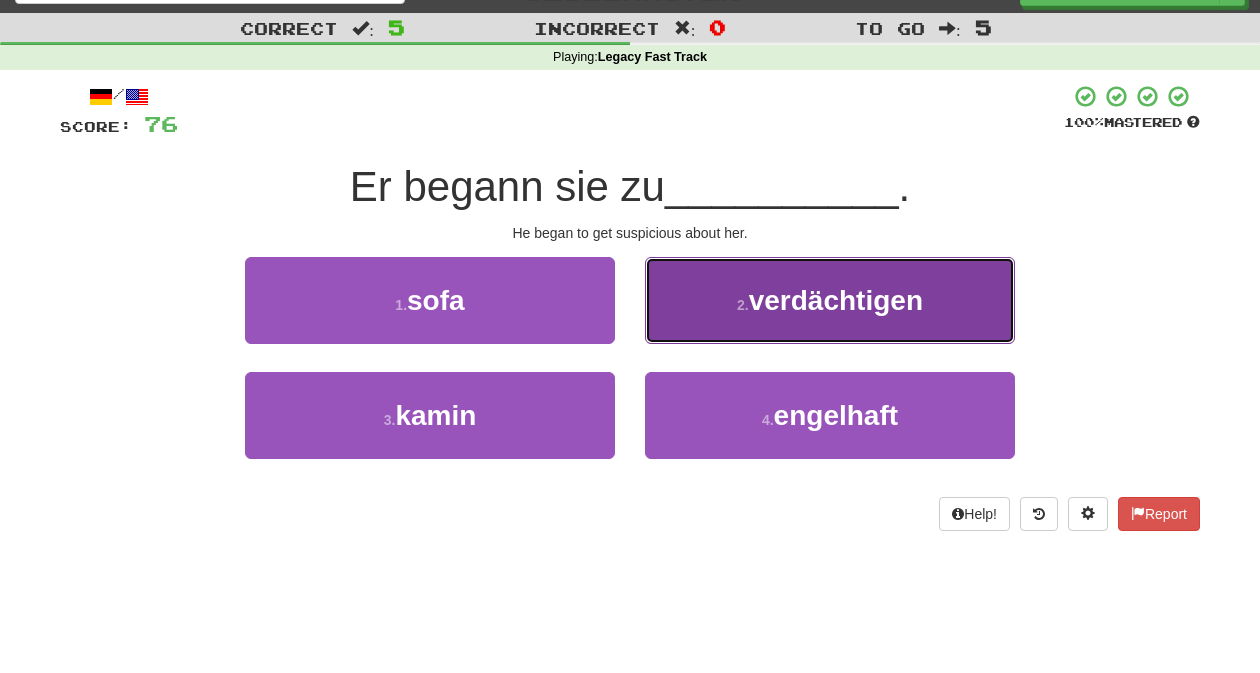 click on "2 .  verdächtigen" at bounding box center (830, 300) 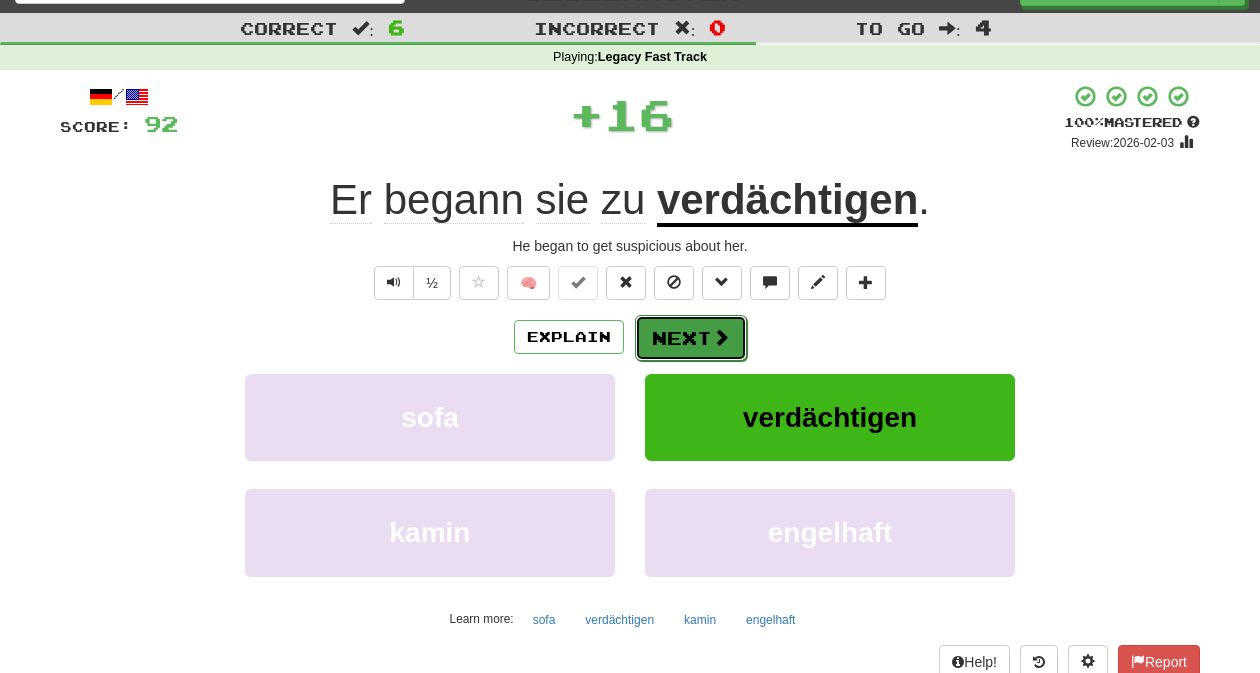 click on "Next" at bounding box center [691, 338] 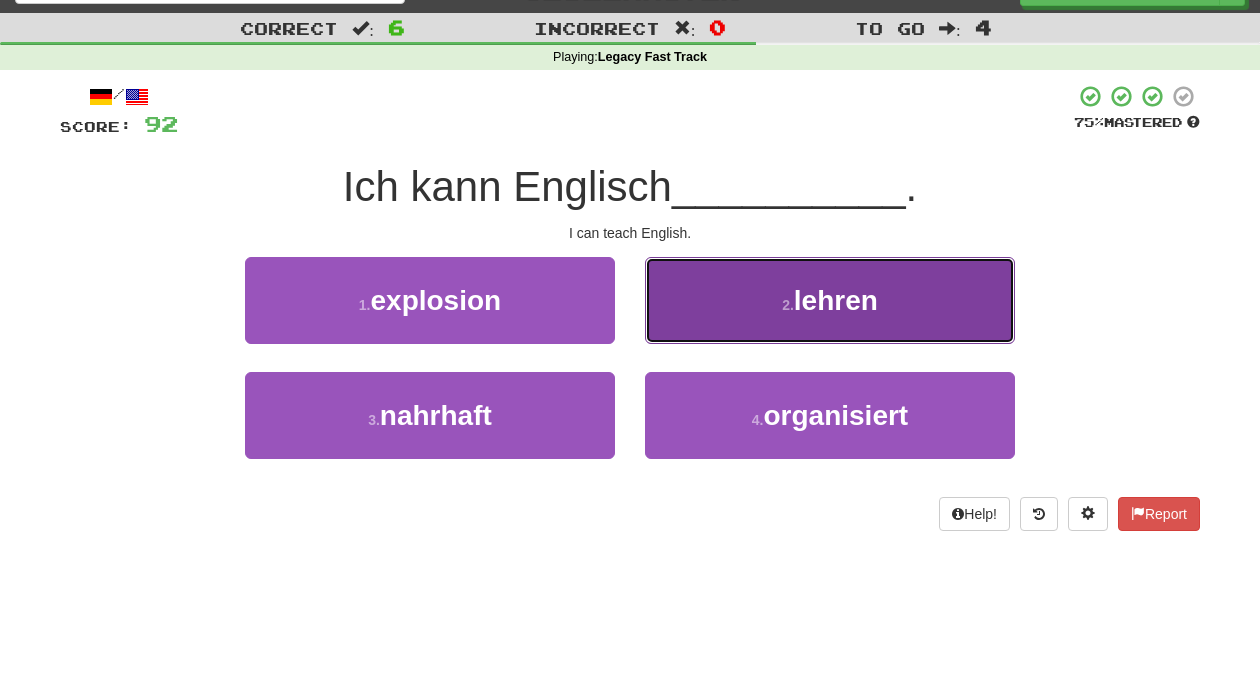 click on "2 .  lehren" at bounding box center (830, 300) 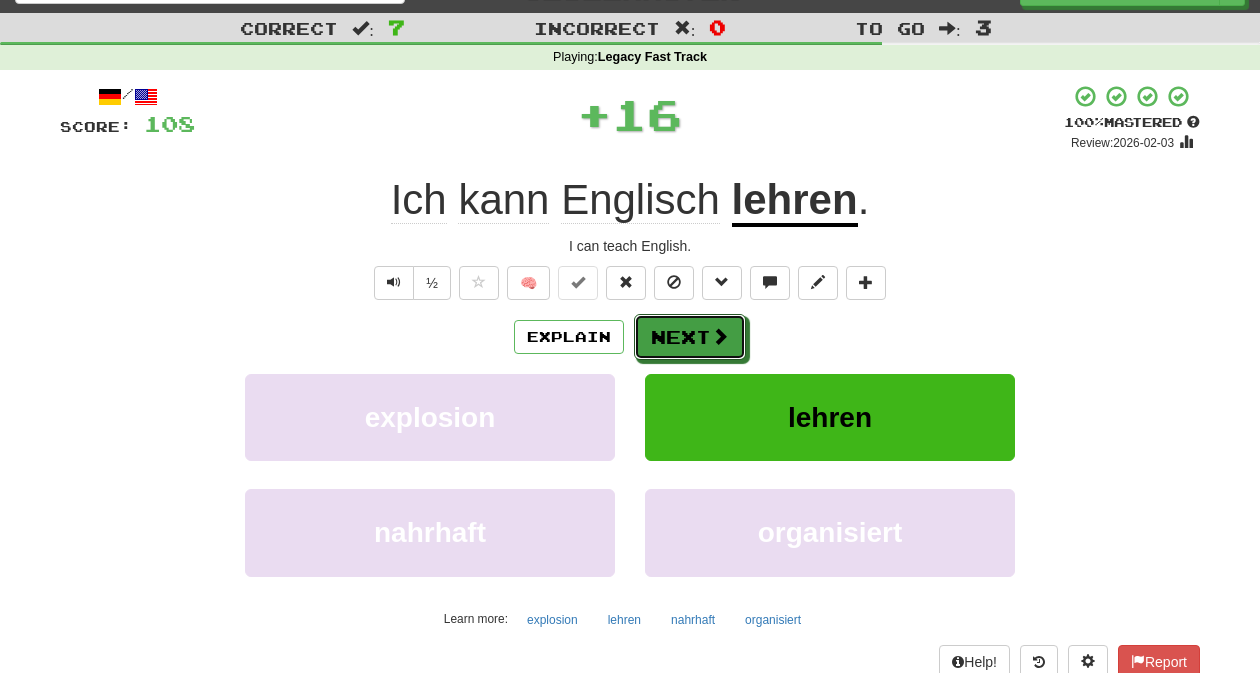 click on "Next" at bounding box center (690, 337) 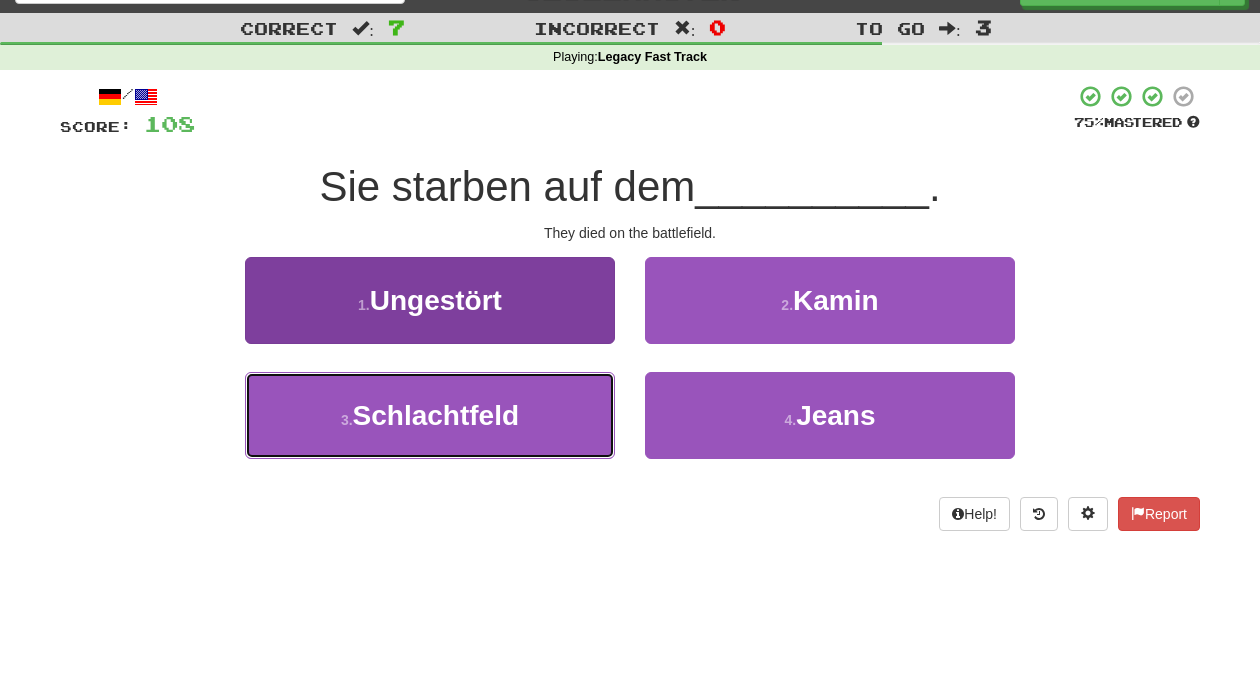 drag, startPoint x: 532, startPoint y: 426, endPoint x: 579, endPoint y: 392, distance: 58.00862 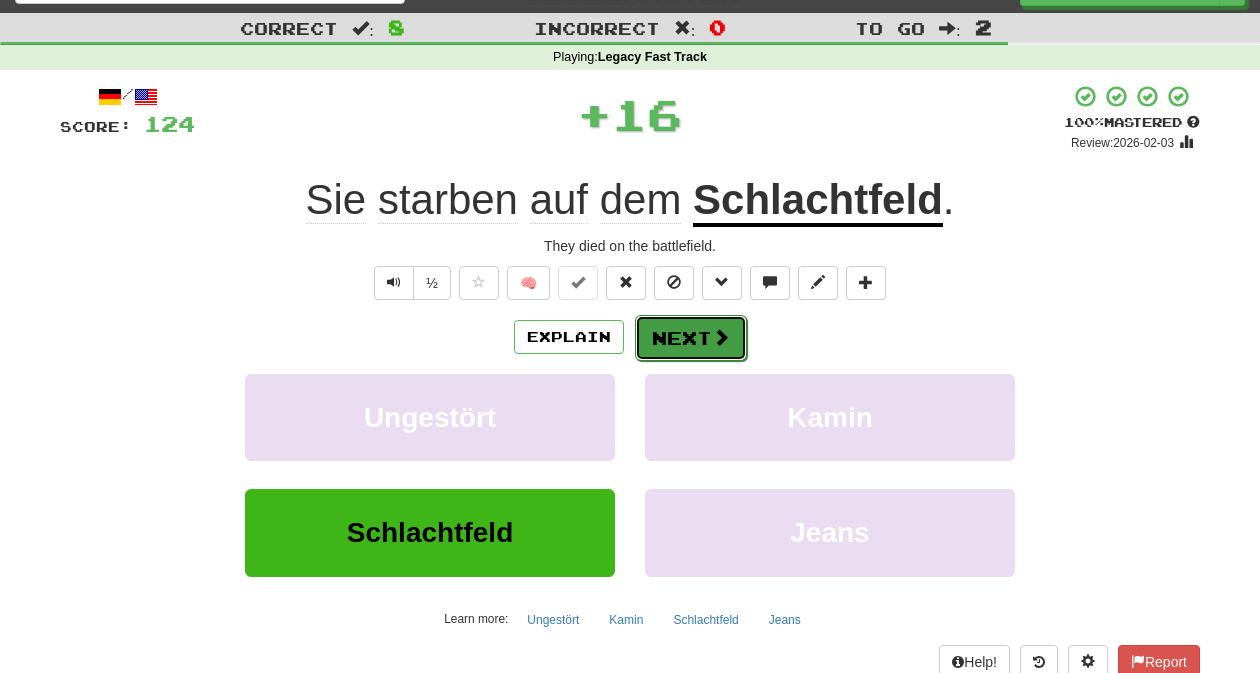 click on "Next" at bounding box center (691, 338) 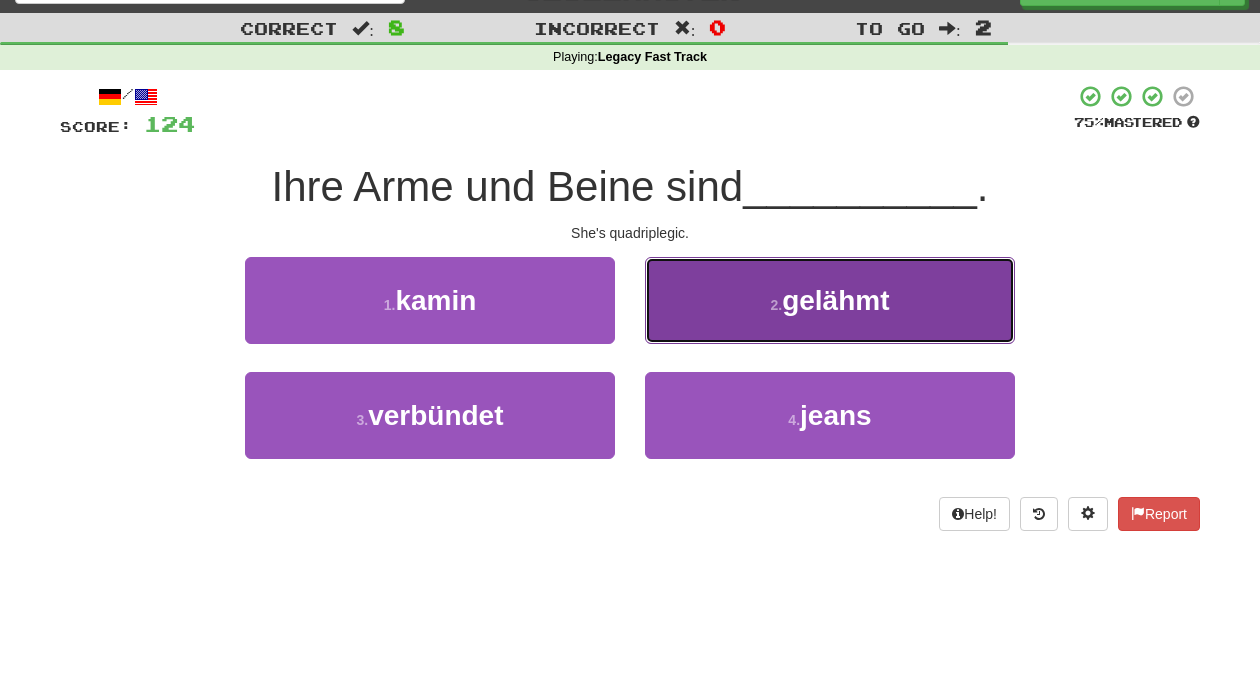 click on "2 .  gelähmt" at bounding box center [830, 300] 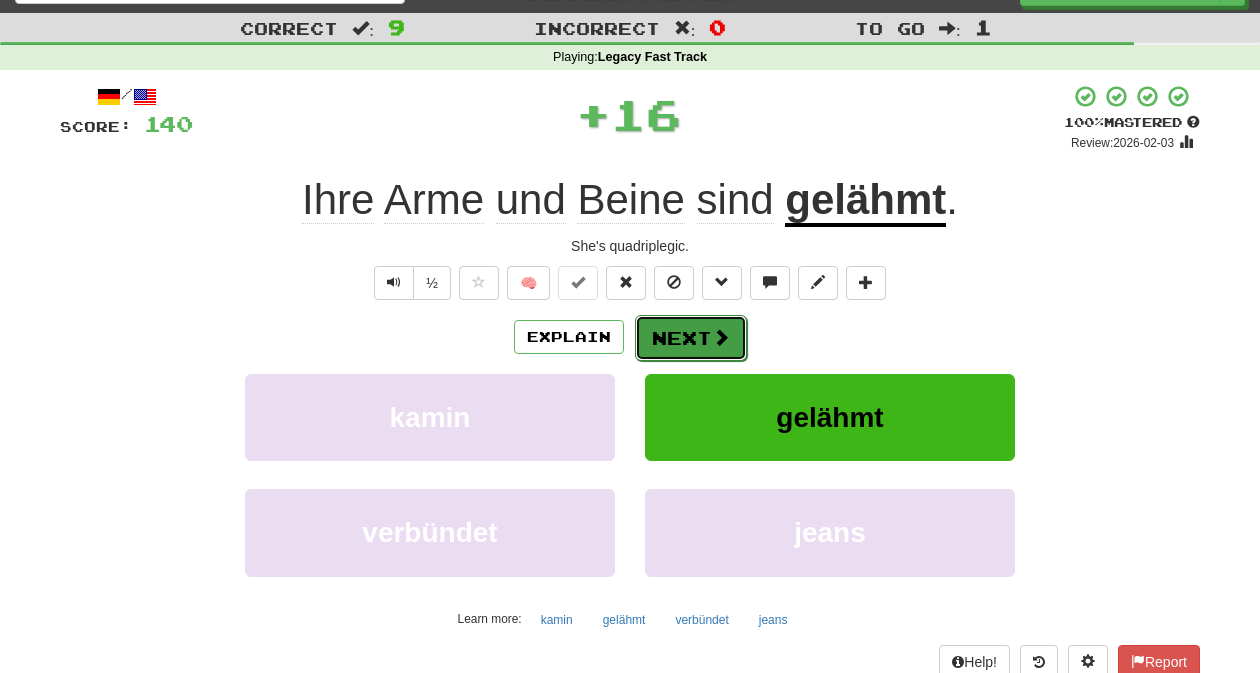 click on "Next" at bounding box center (691, 338) 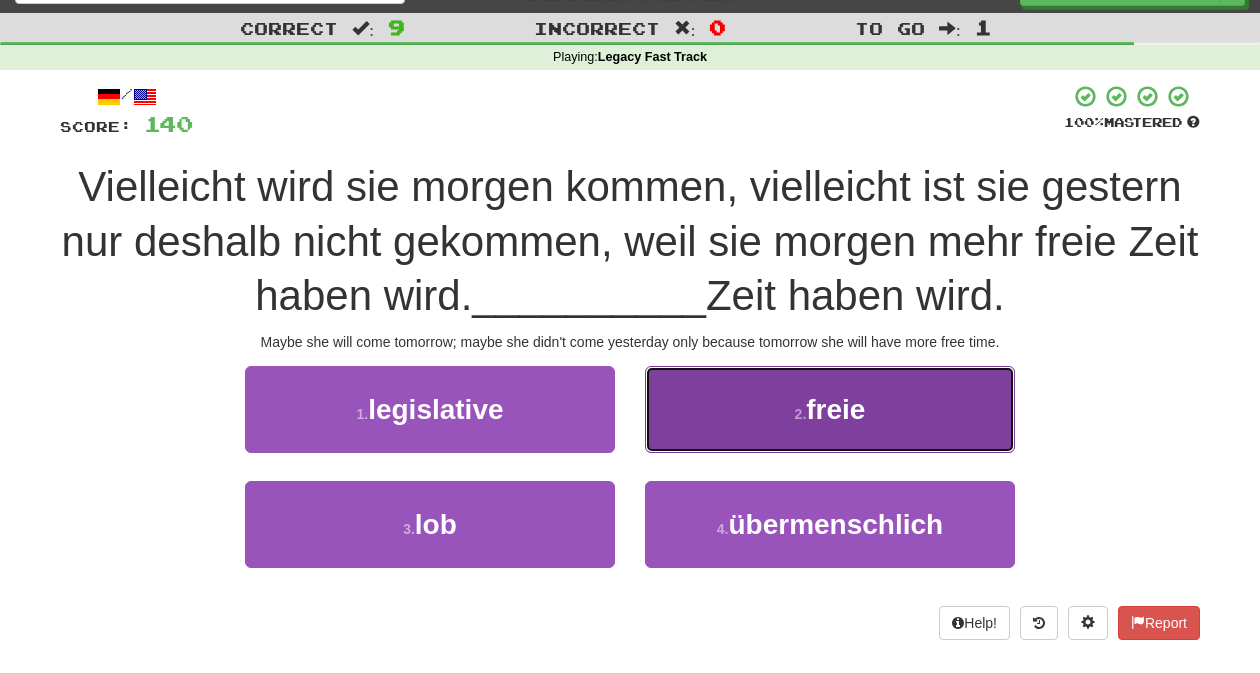click on "2 .  freie" at bounding box center [830, 409] 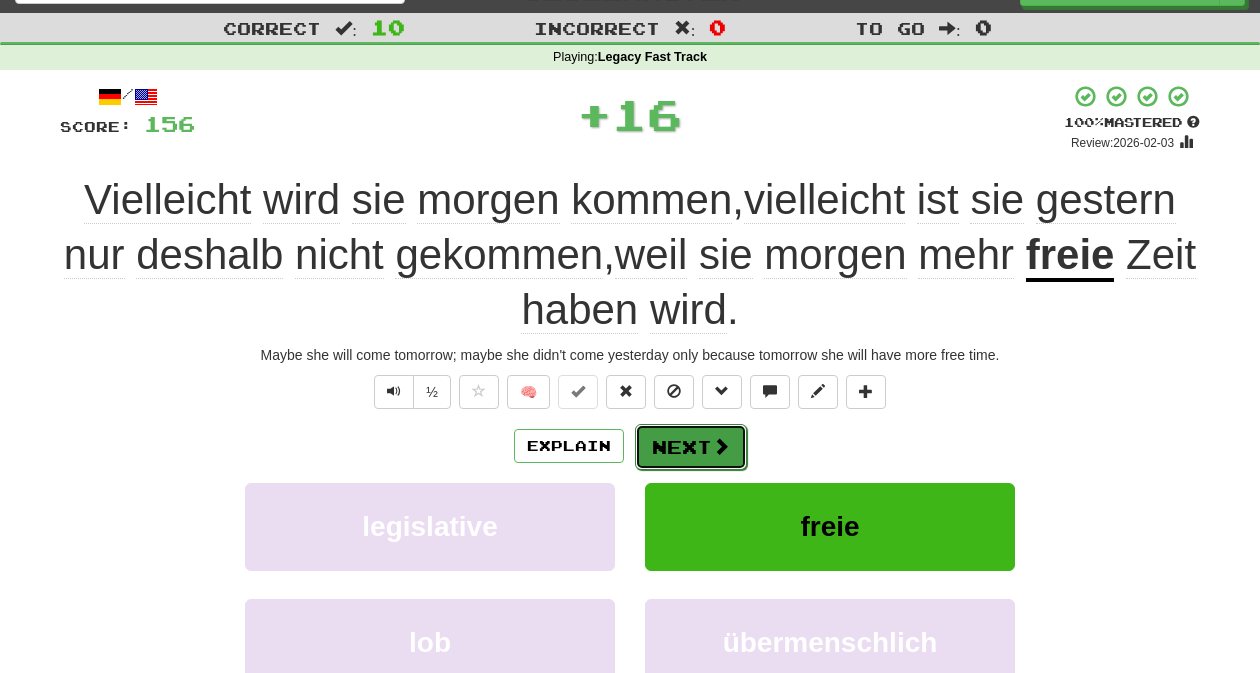 click on "Next" at bounding box center [691, 447] 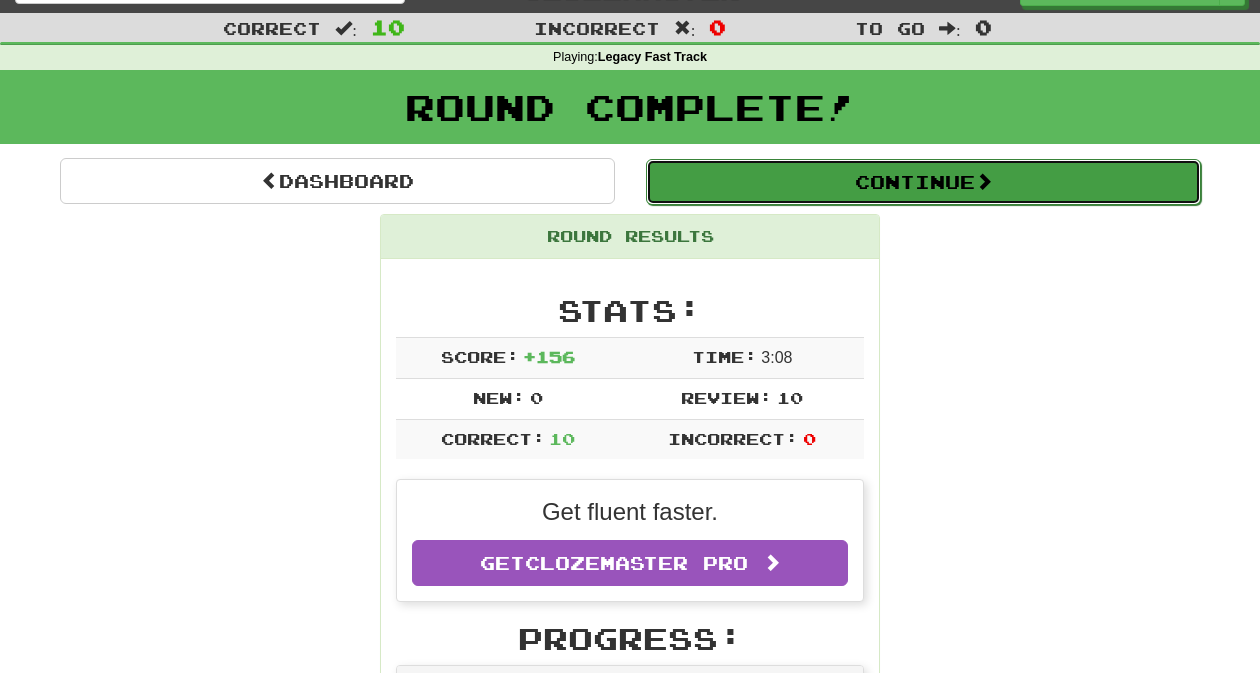 click on "Continue" at bounding box center [923, 182] 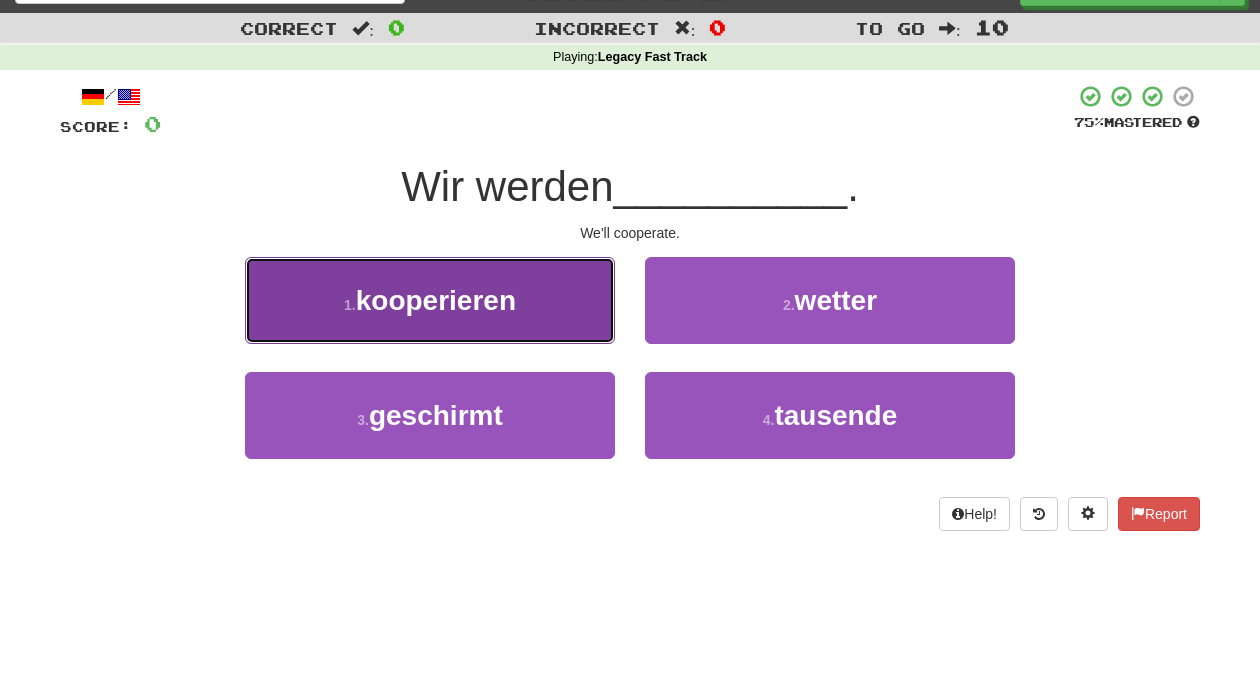 click on "1 .  kooperieren" at bounding box center (430, 300) 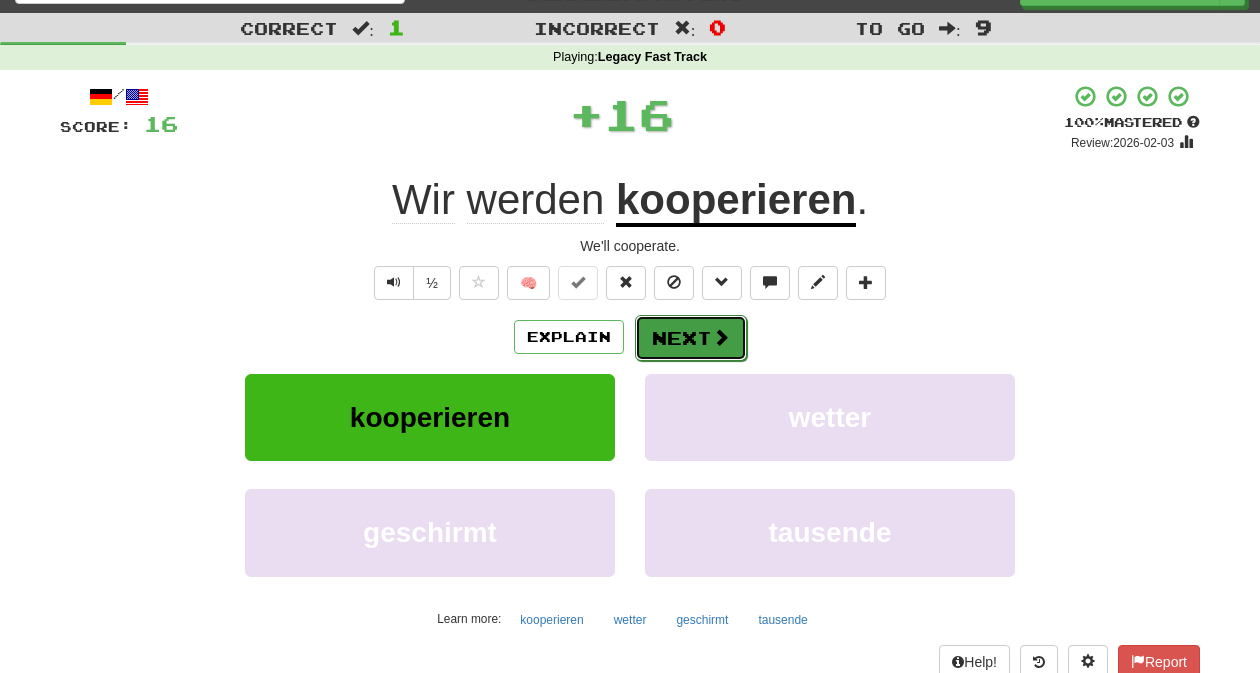 click on "Next" at bounding box center (691, 338) 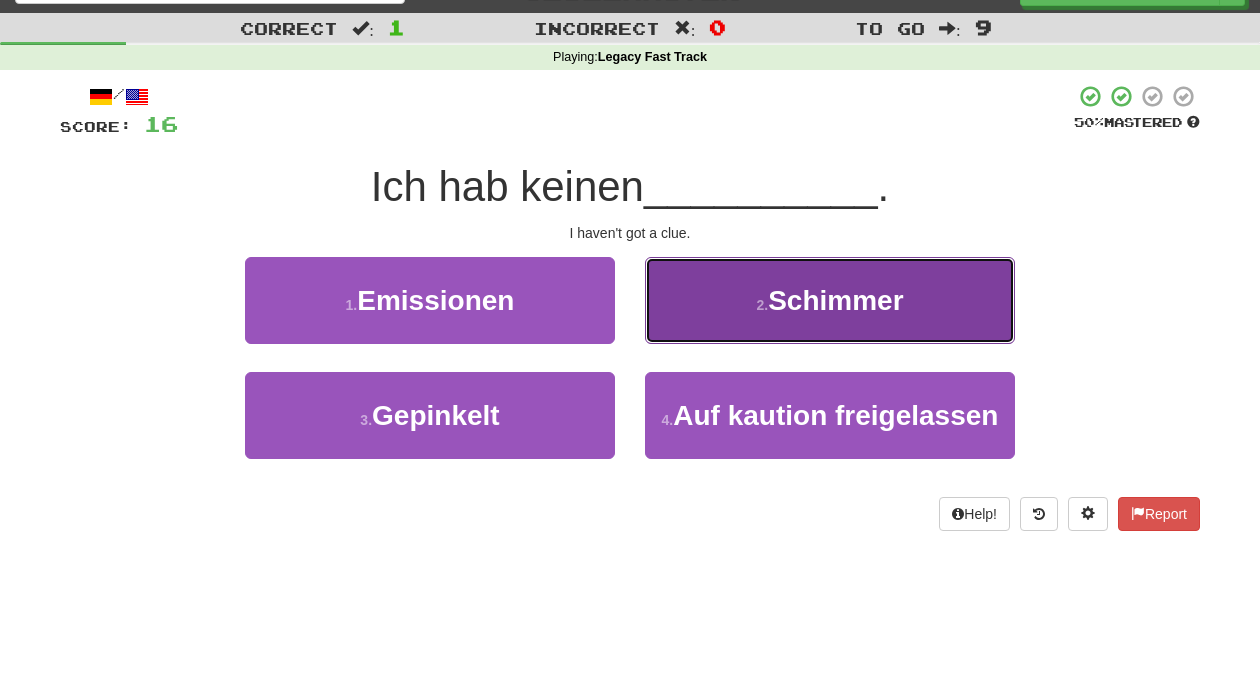 click on "2 .  Schimmer" at bounding box center (830, 300) 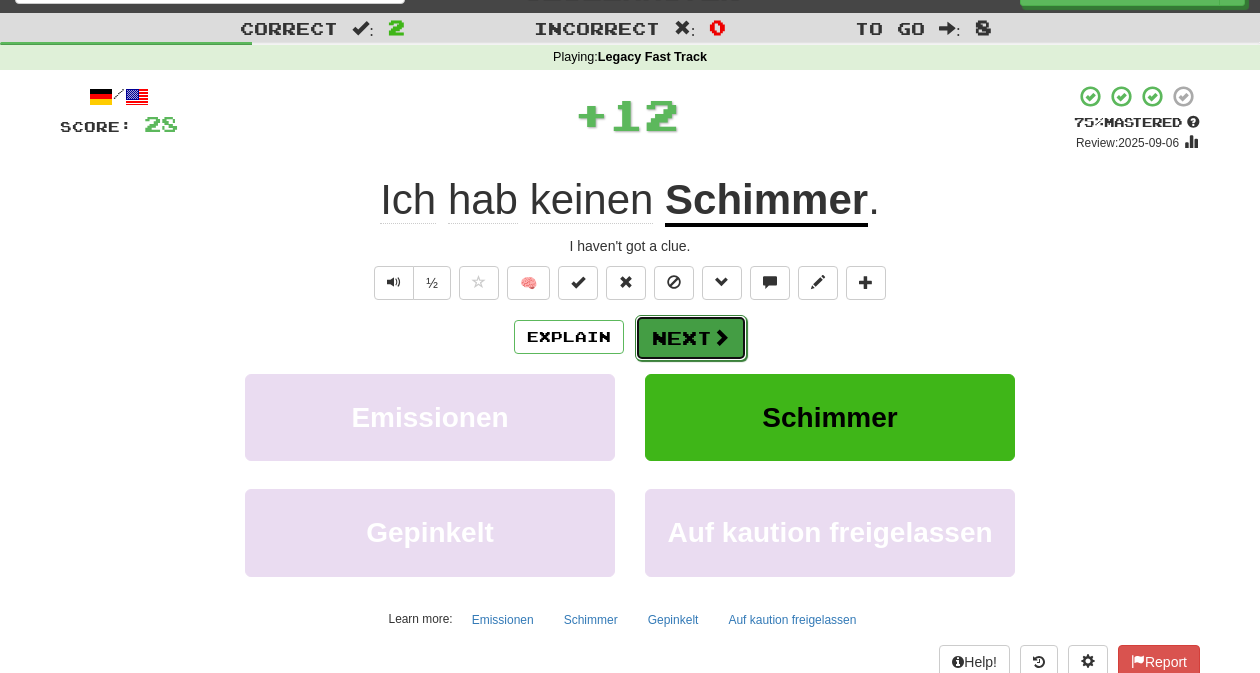 click on "Next" at bounding box center (691, 338) 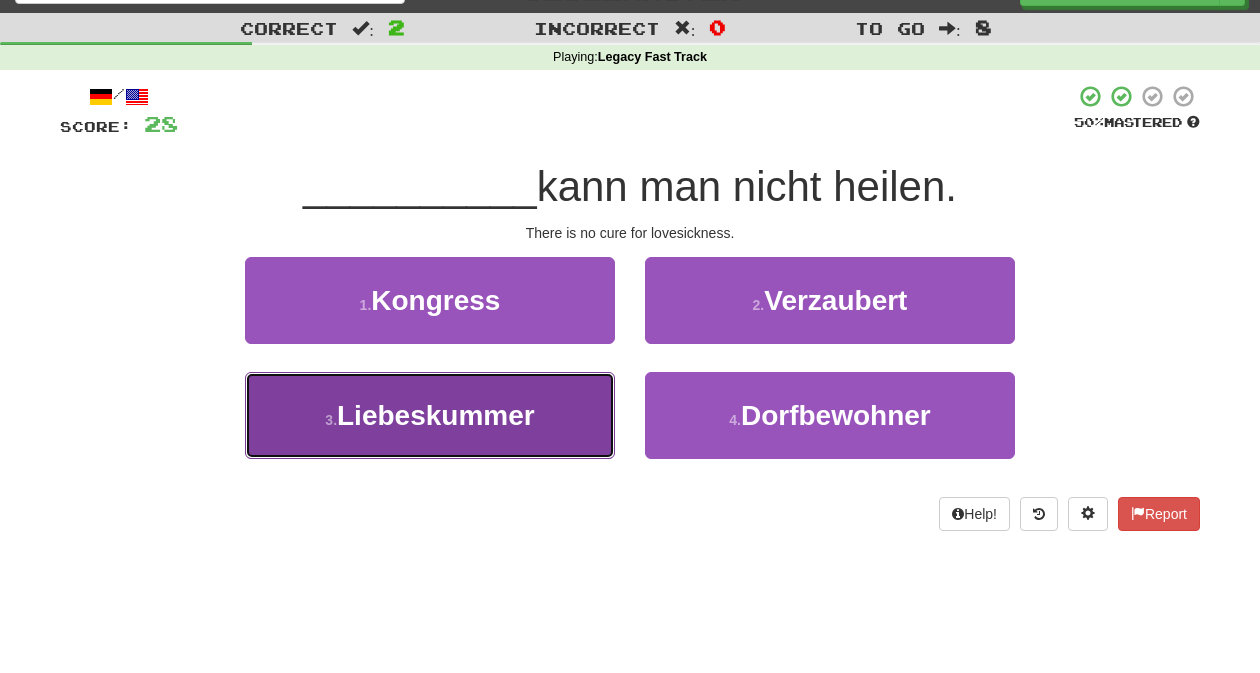 click on "3 .  Liebeskummer" at bounding box center [430, 415] 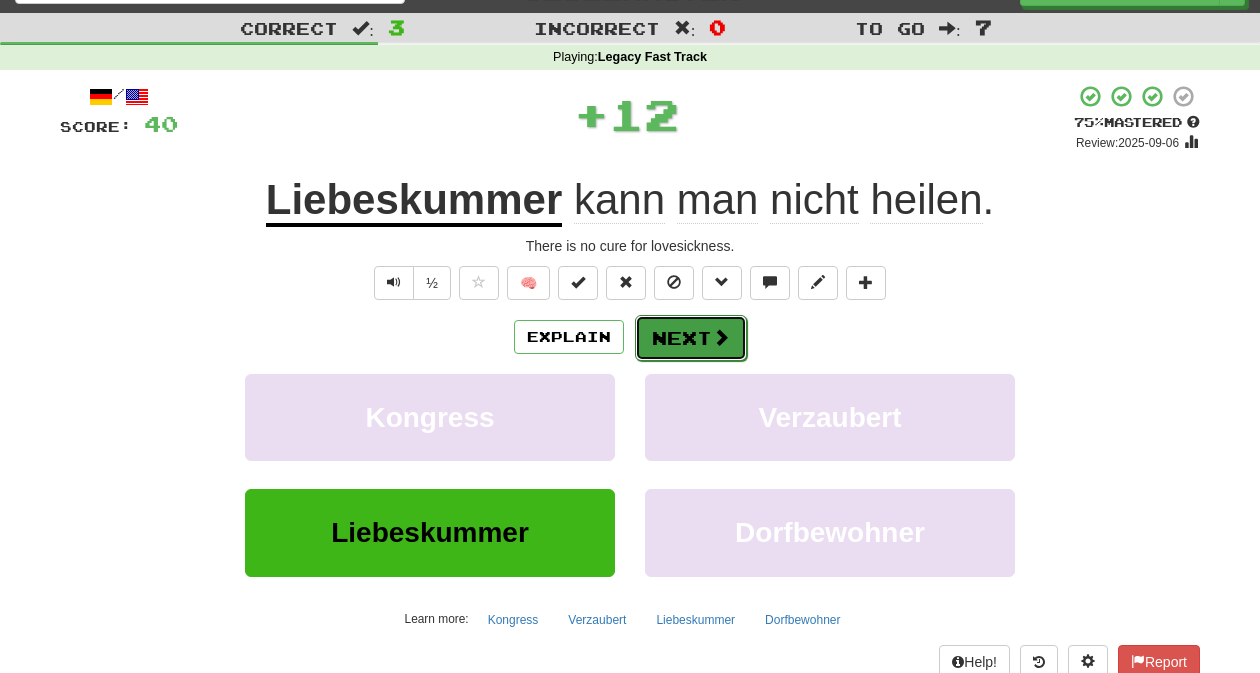 click at bounding box center (721, 337) 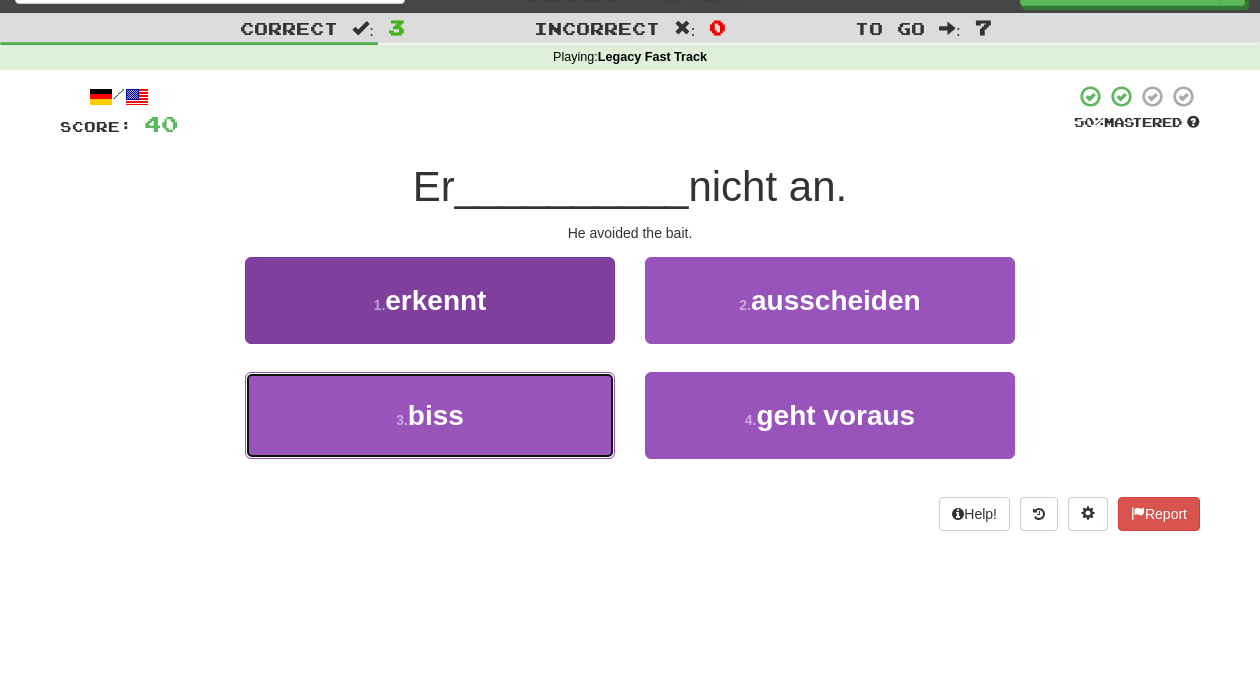 drag, startPoint x: 540, startPoint y: 434, endPoint x: 560, endPoint y: 422, distance: 23.323807 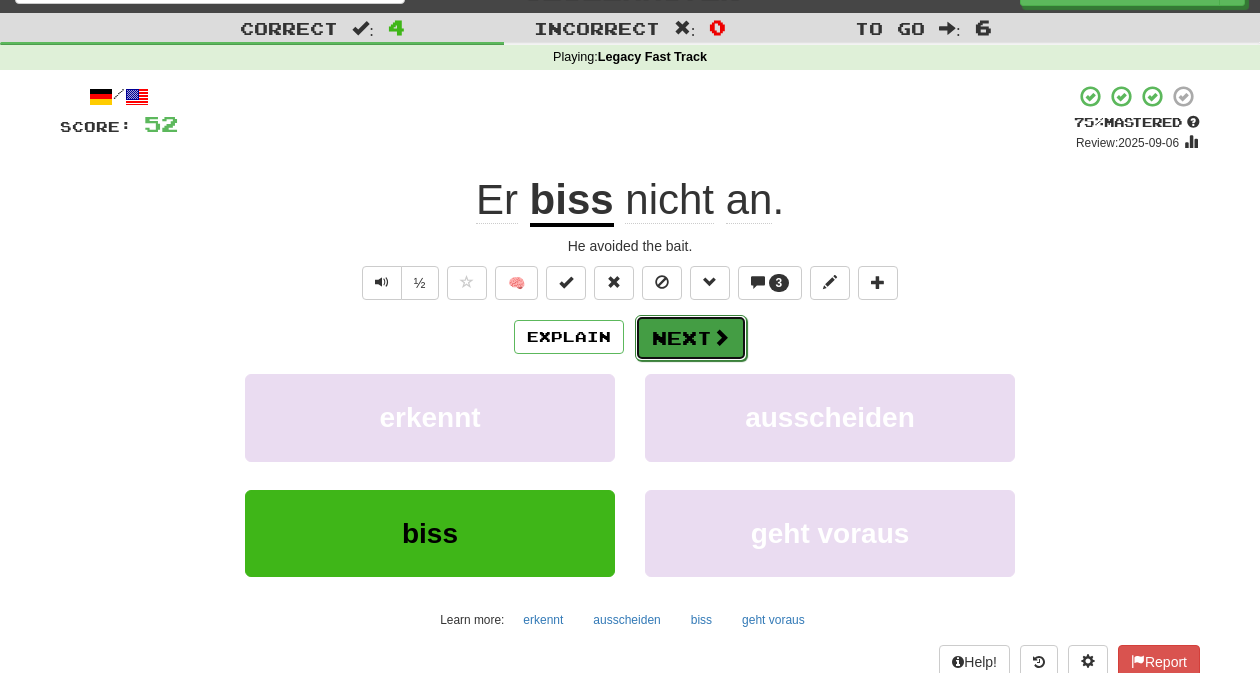 click on "Next" at bounding box center (691, 338) 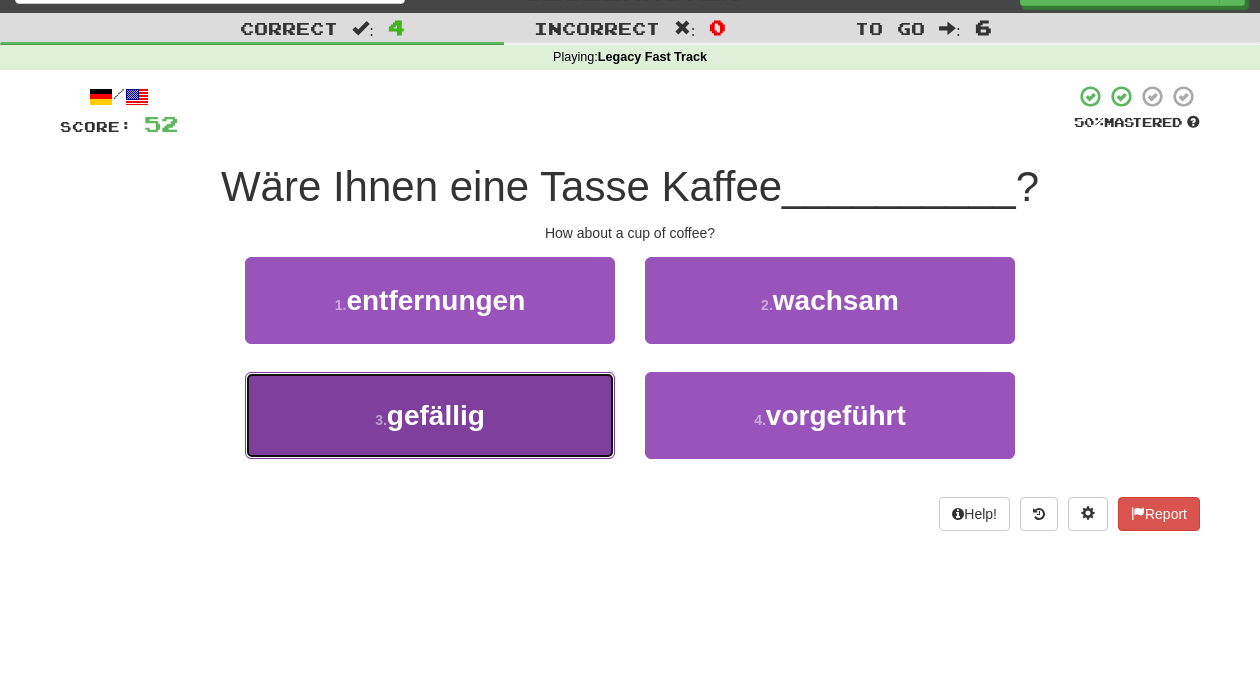 click on "3 .  gefällig" at bounding box center [430, 415] 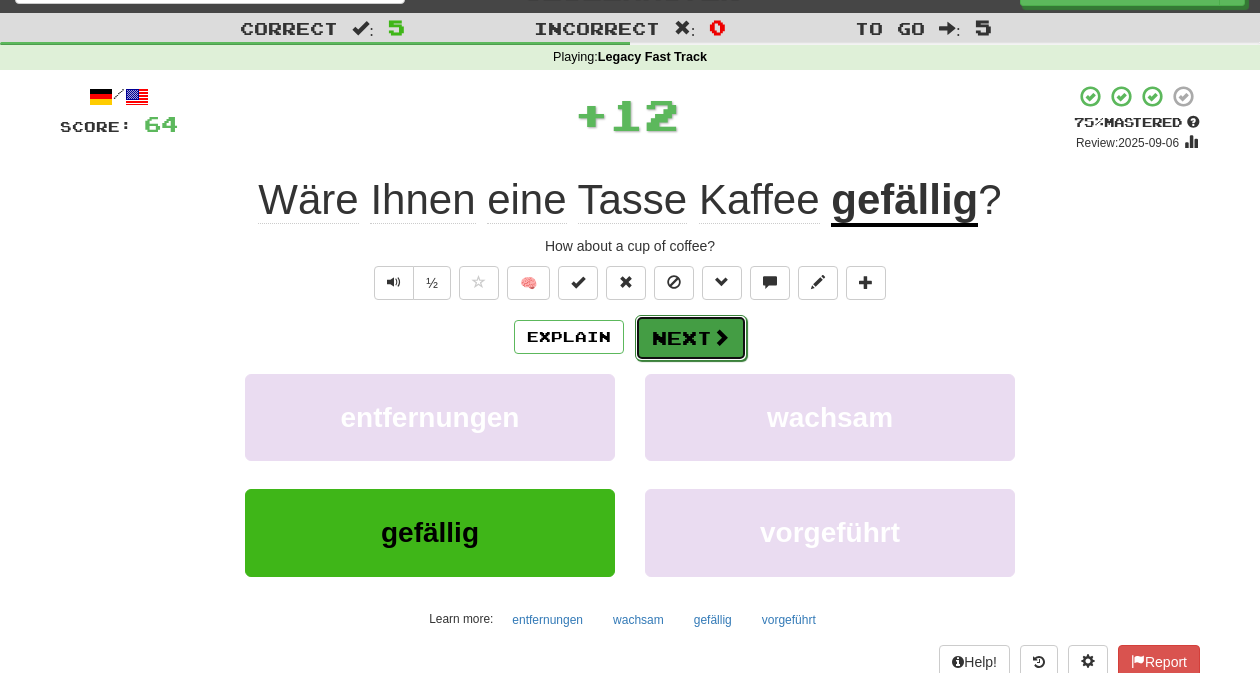 click on "Next" at bounding box center (691, 338) 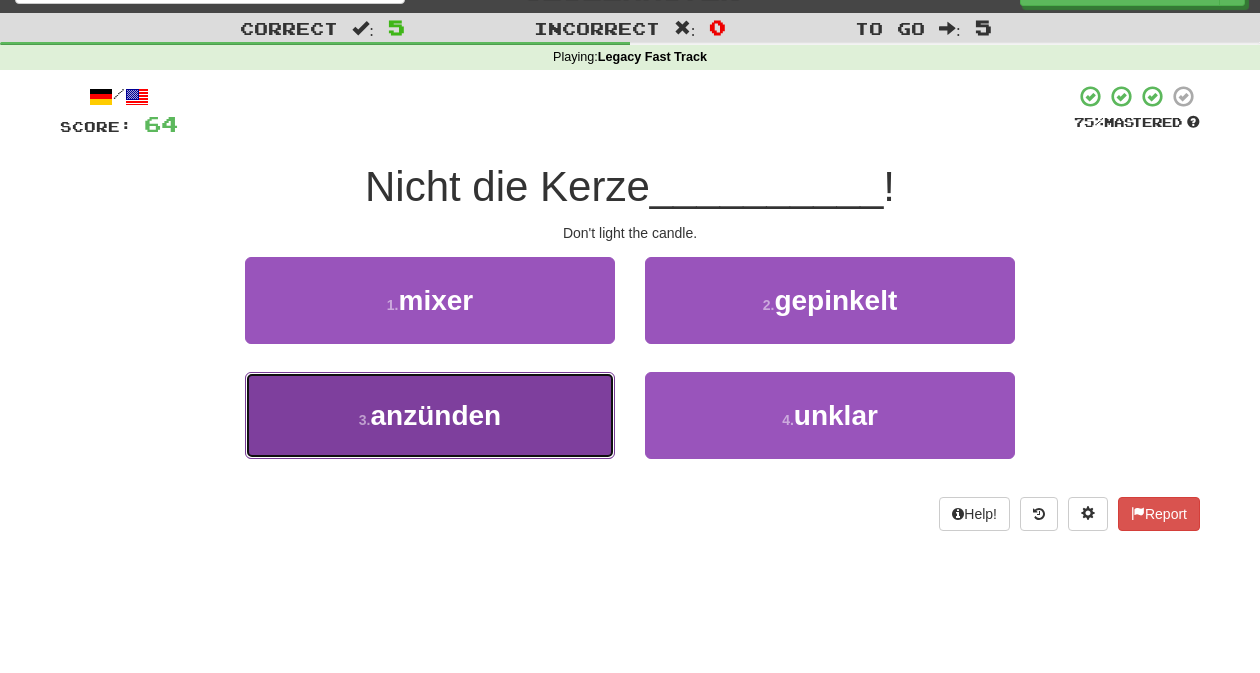 click on "3 .  anzünden" at bounding box center (430, 415) 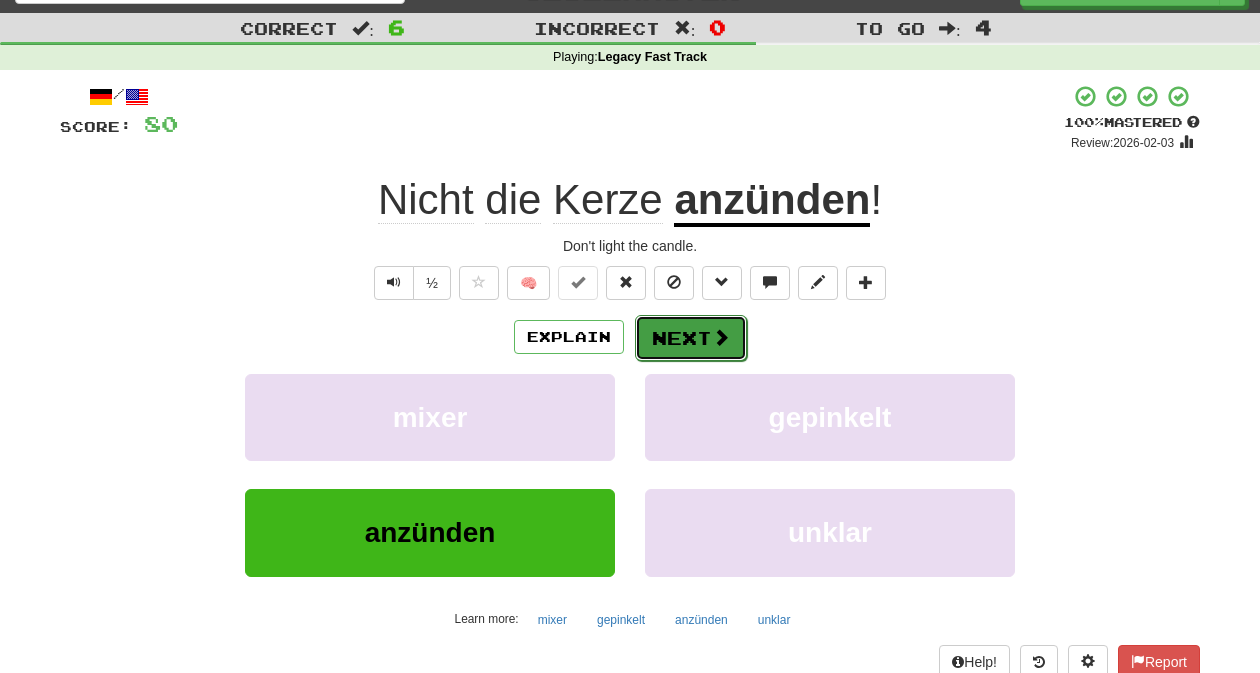 click on "Next" at bounding box center [691, 338] 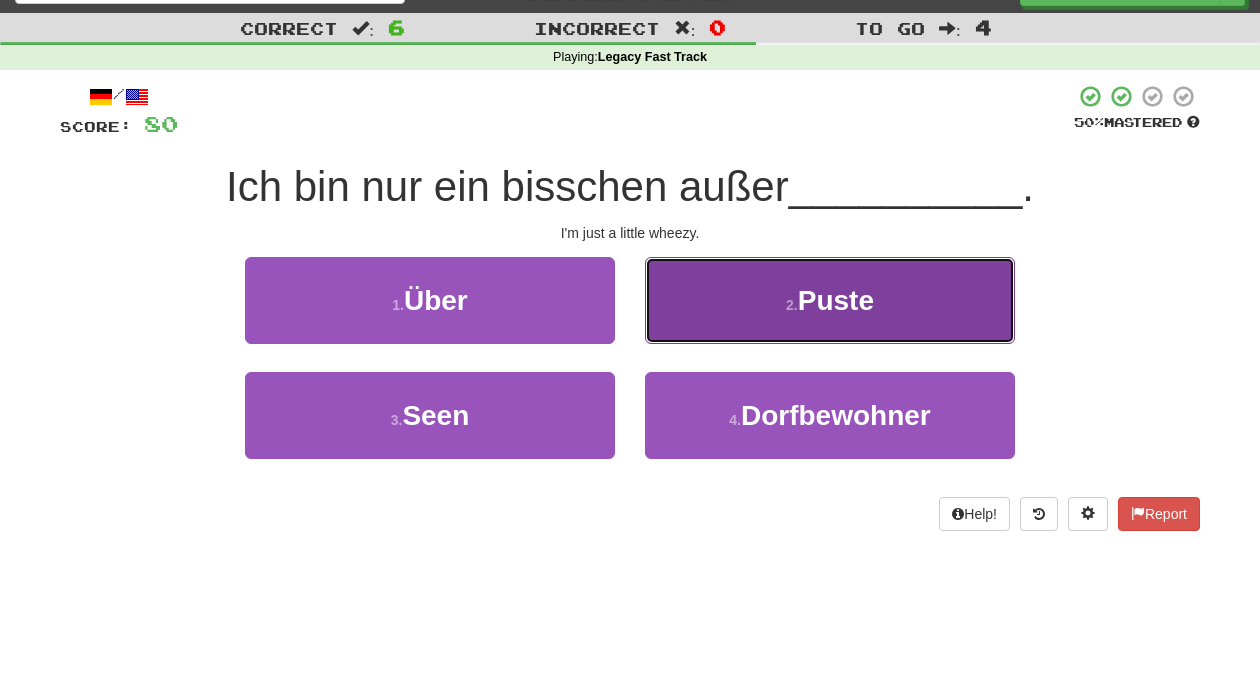 click on "2 .  Puste" at bounding box center [830, 300] 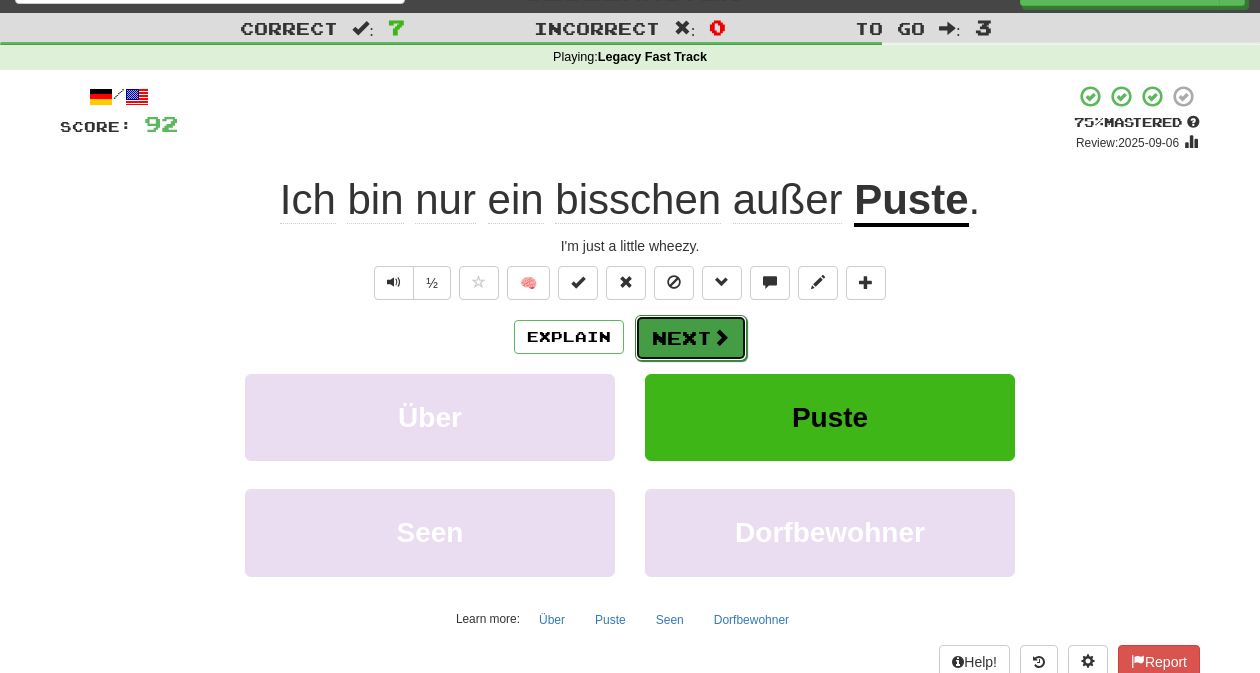 click on "Next" at bounding box center (691, 338) 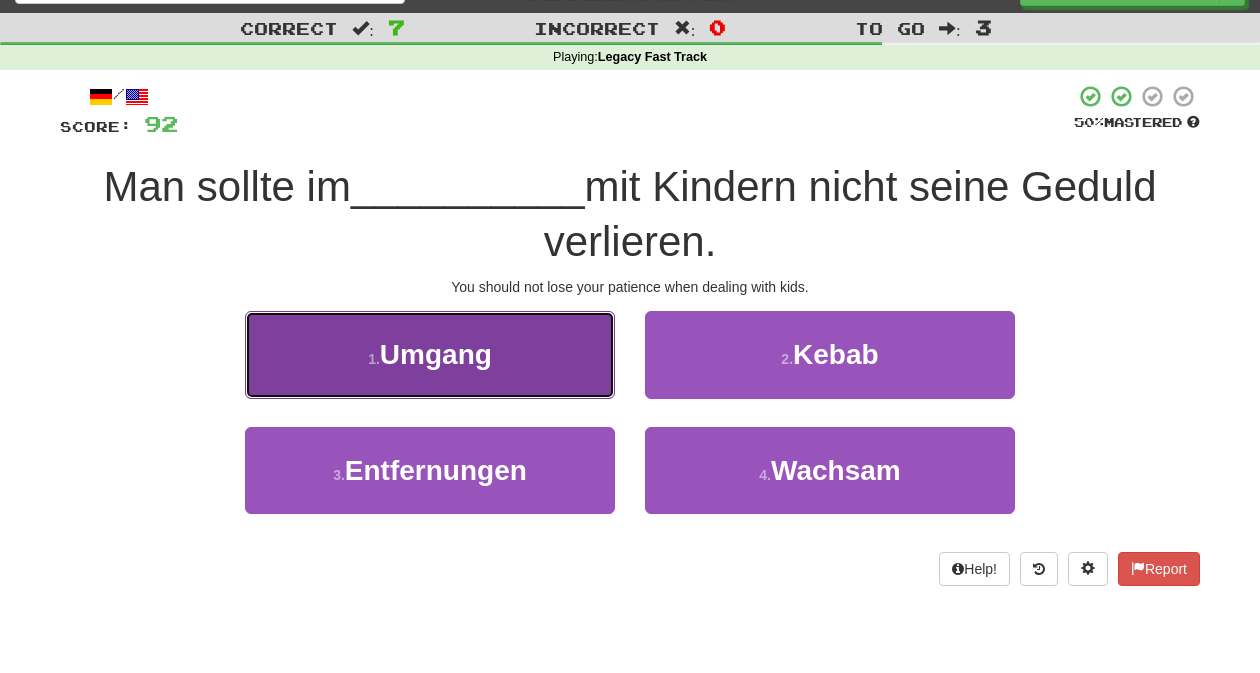 click on "1 .  Umgang" at bounding box center (430, 354) 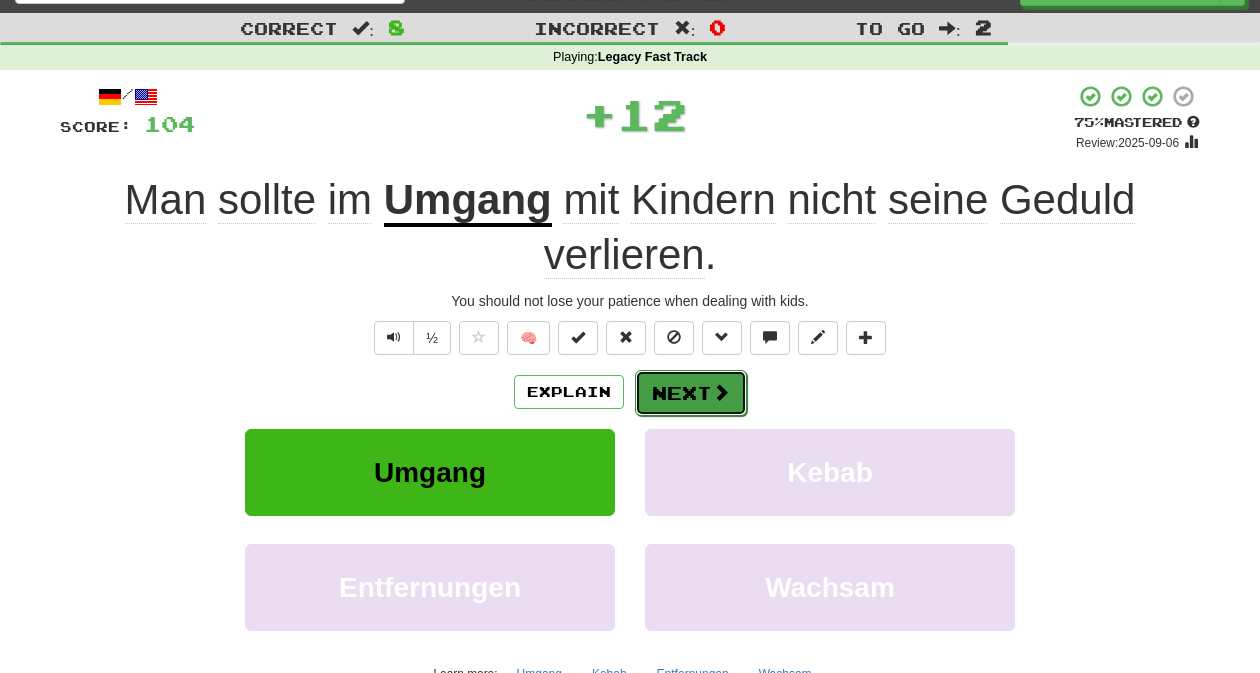 click on "Next" at bounding box center [691, 393] 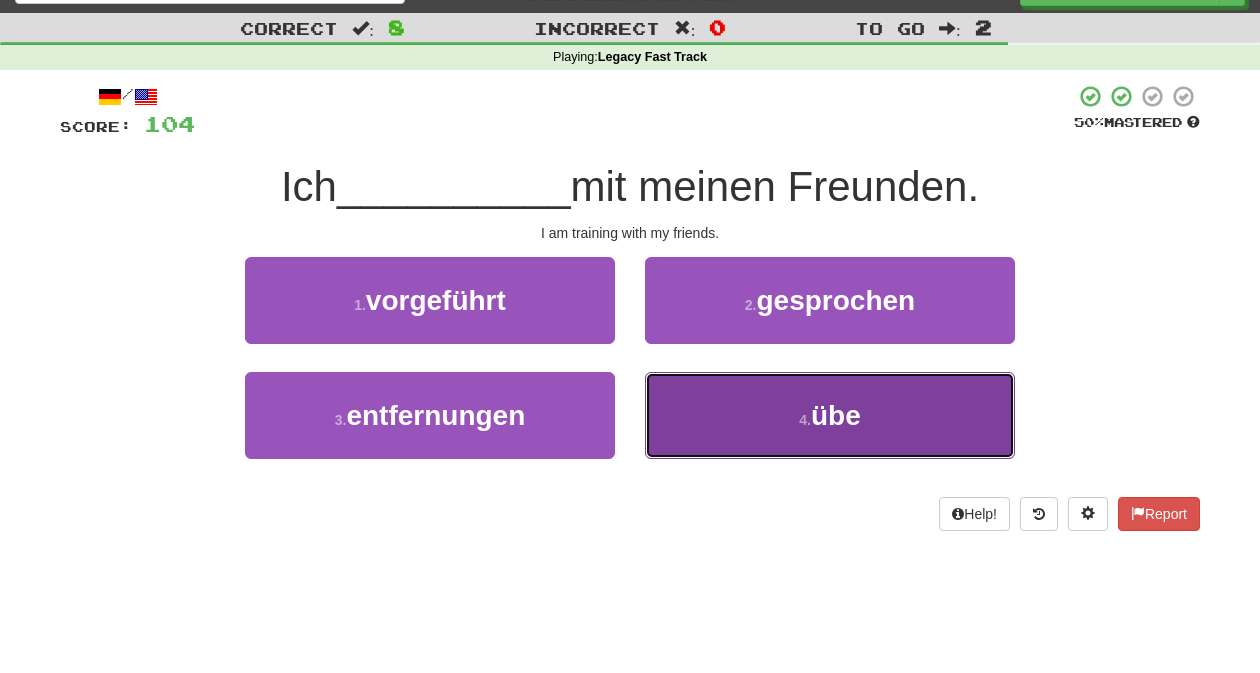 click on "4 .  übe" at bounding box center [830, 415] 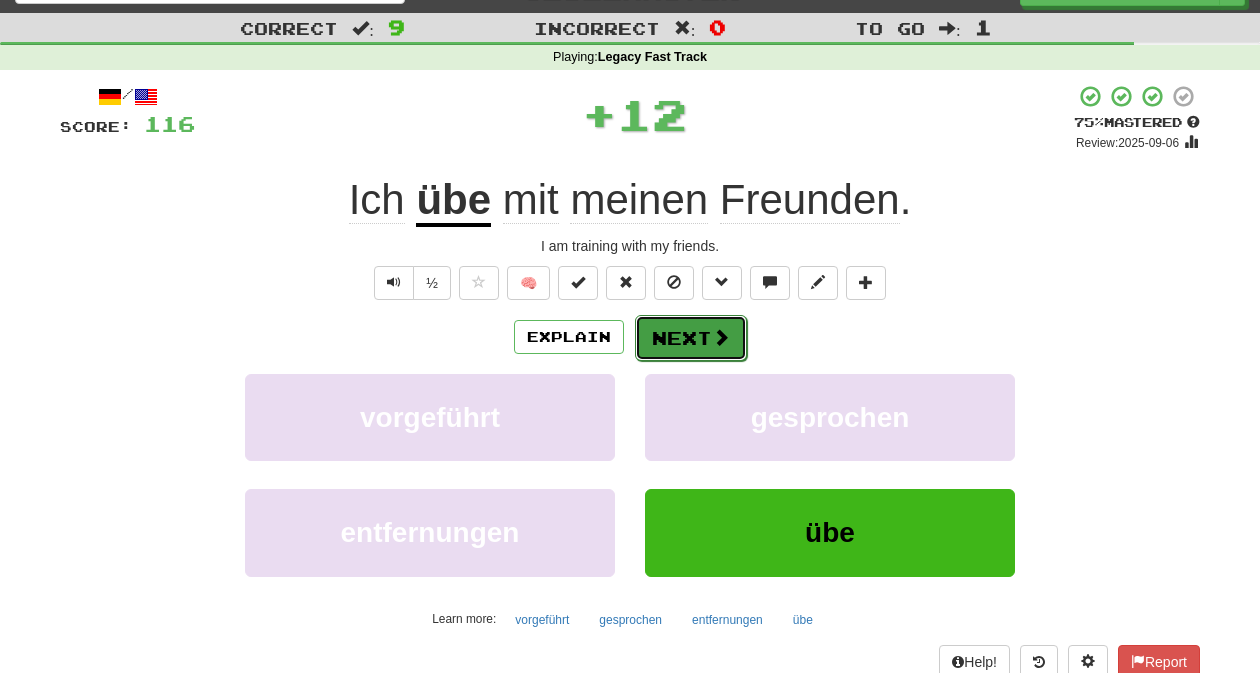 click on "Next" at bounding box center (691, 338) 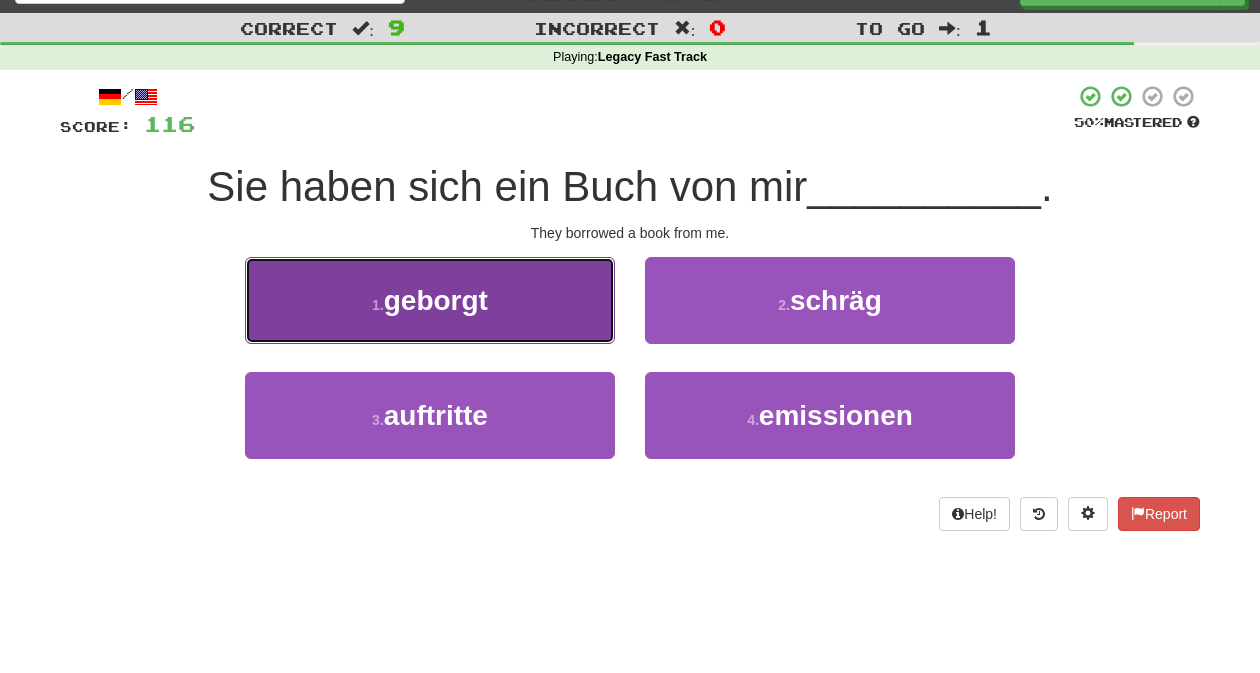 click on "1 .  geborgt" at bounding box center (430, 300) 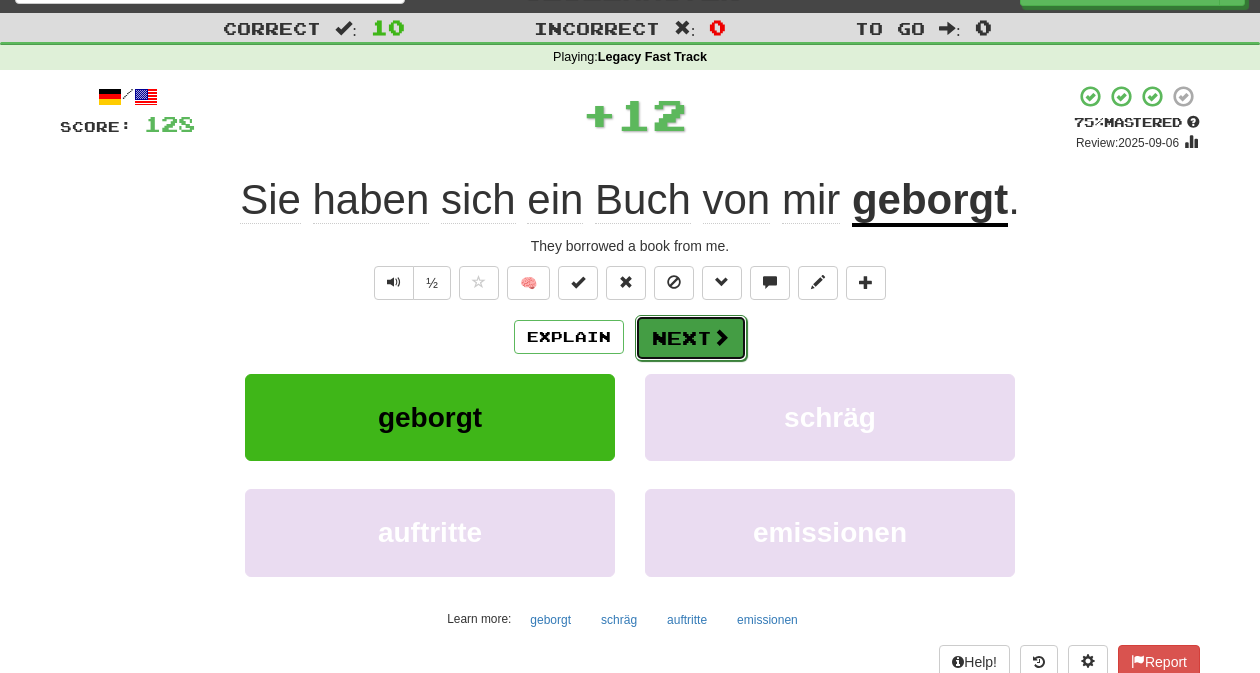 click on "Next" at bounding box center [691, 338] 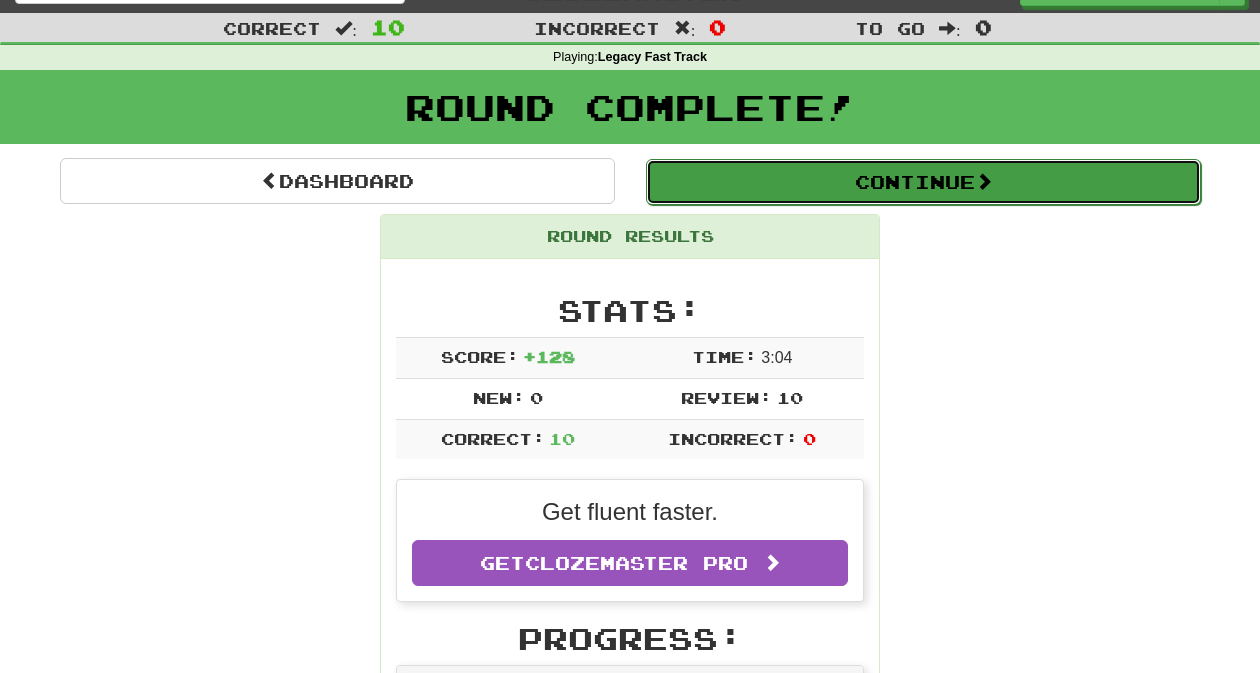 click on "Continue" at bounding box center (923, 182) 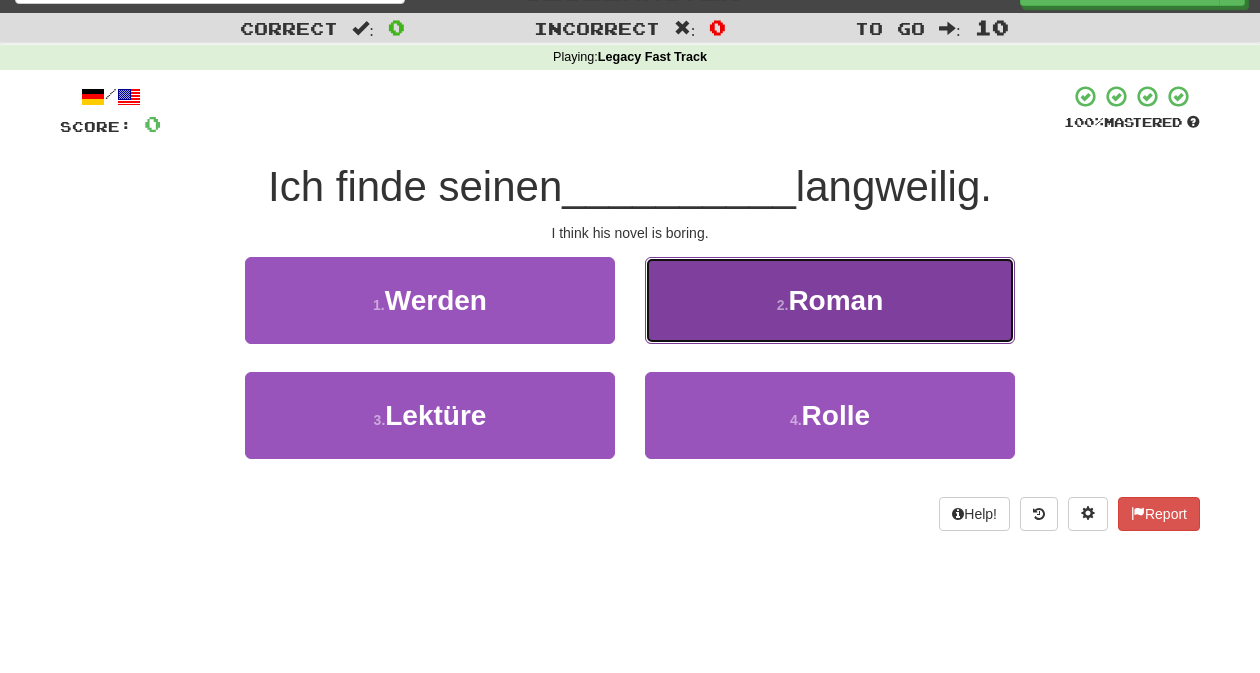 click on "2 .  Roman" at bounding box center (830, 300) 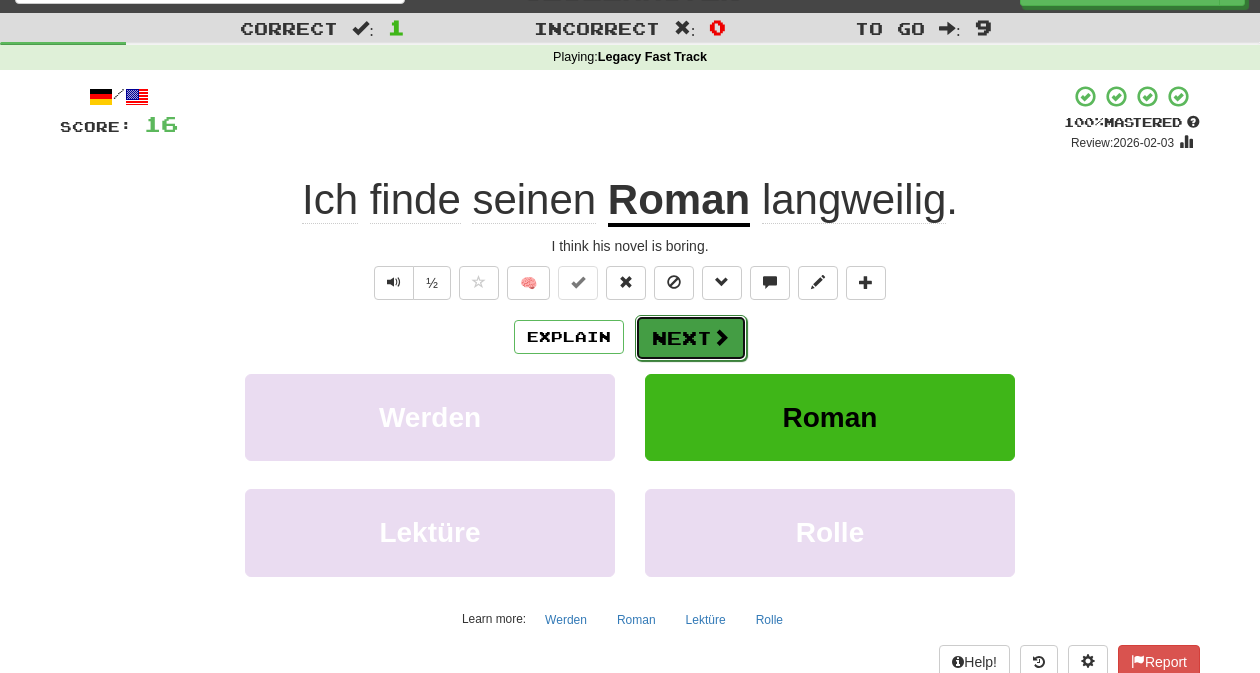 click on "Next" at bounding box center [691, 338] 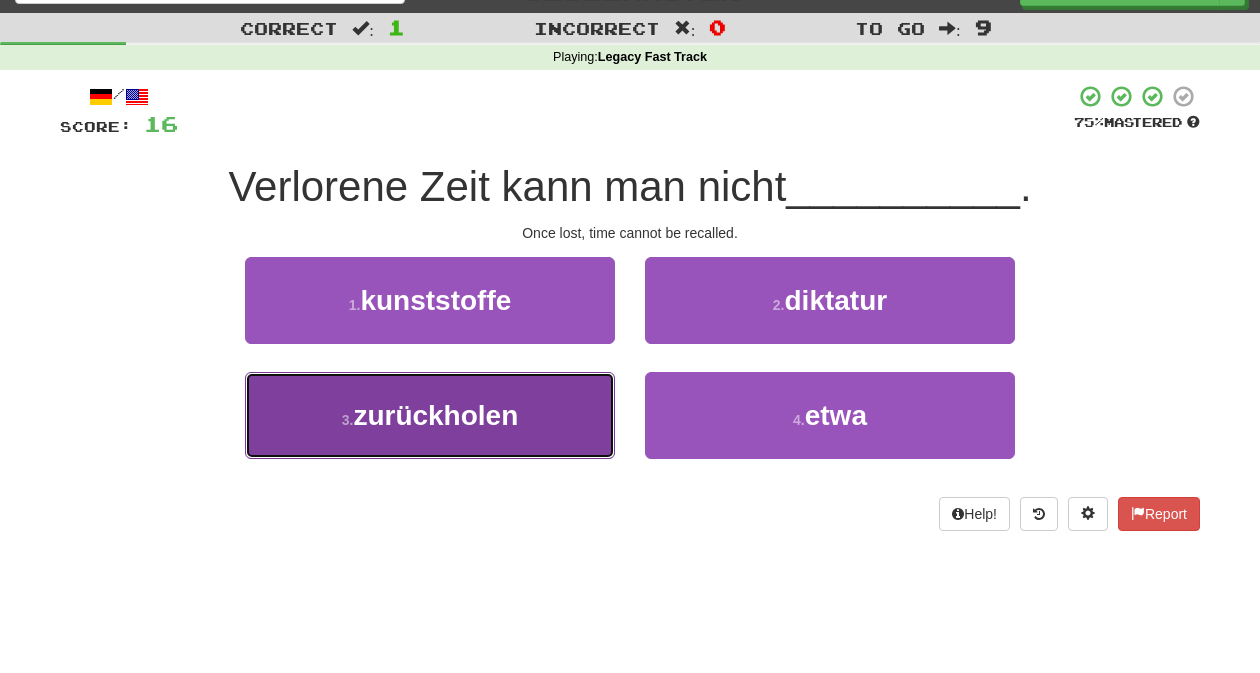 click on "3 .  zurückholen" at bounding box center (430, 415) 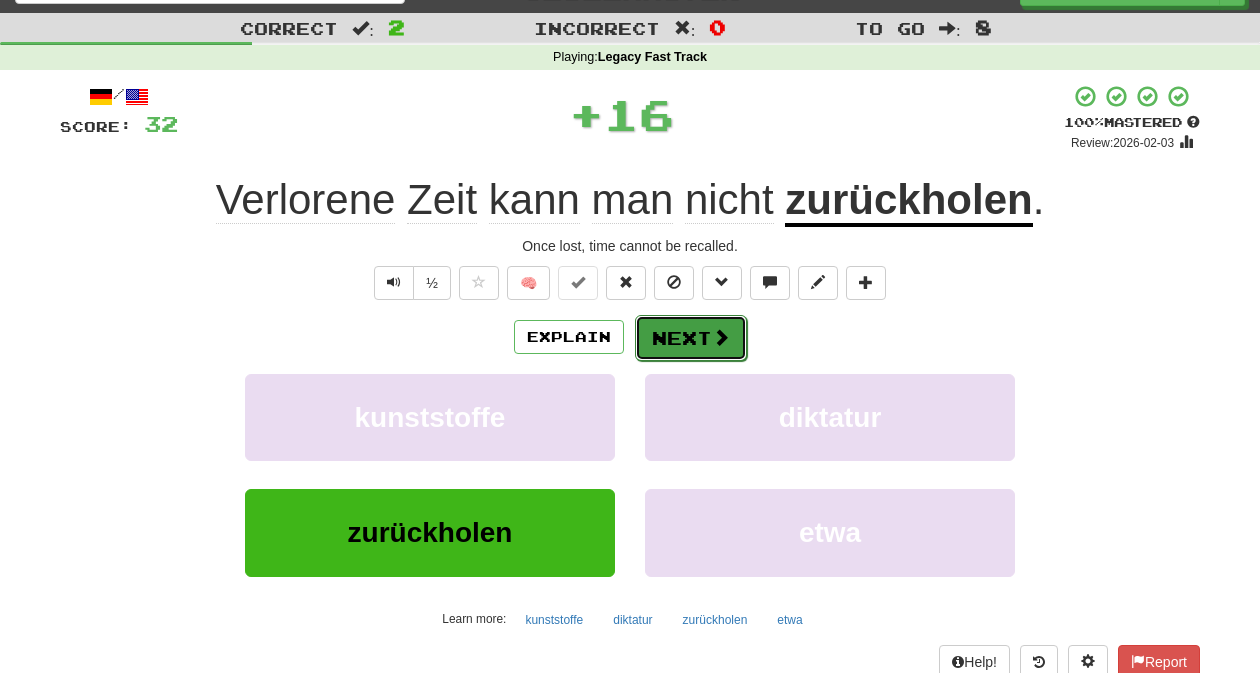 click on "Next" at bounding box center [691, 338] 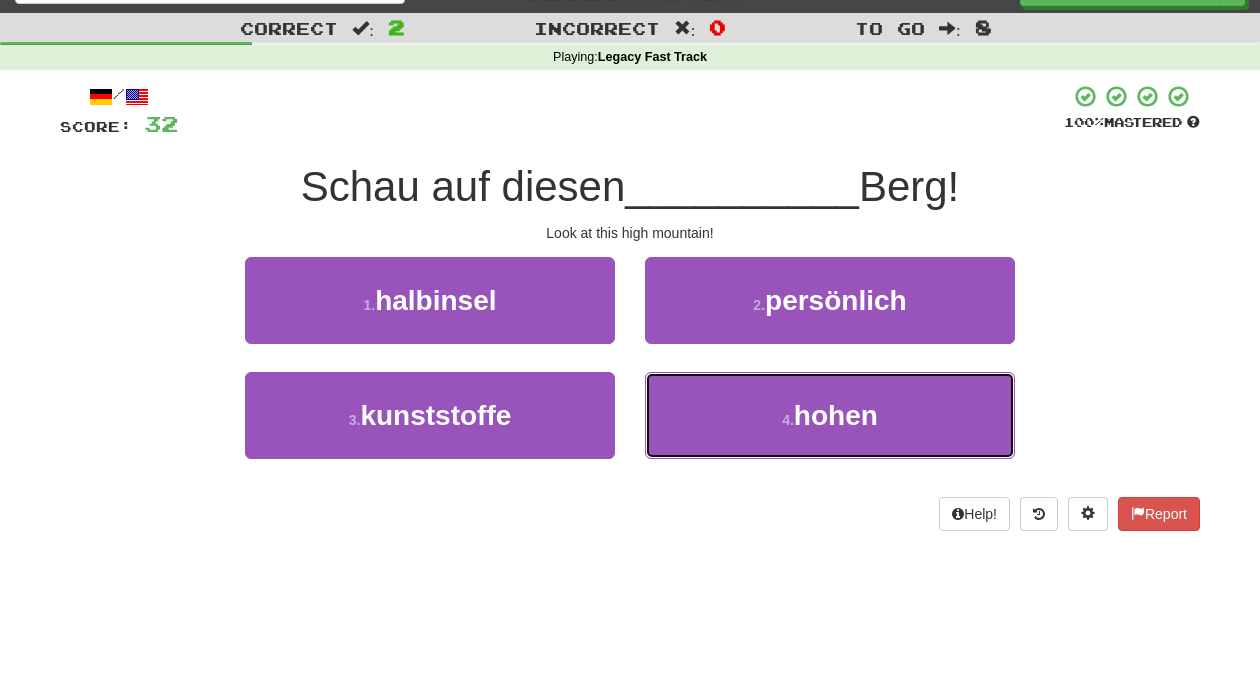 drag, startPoint x: 699, startPoint y: 413, endPoint x: 699, endPoint y: 363, distance: 50 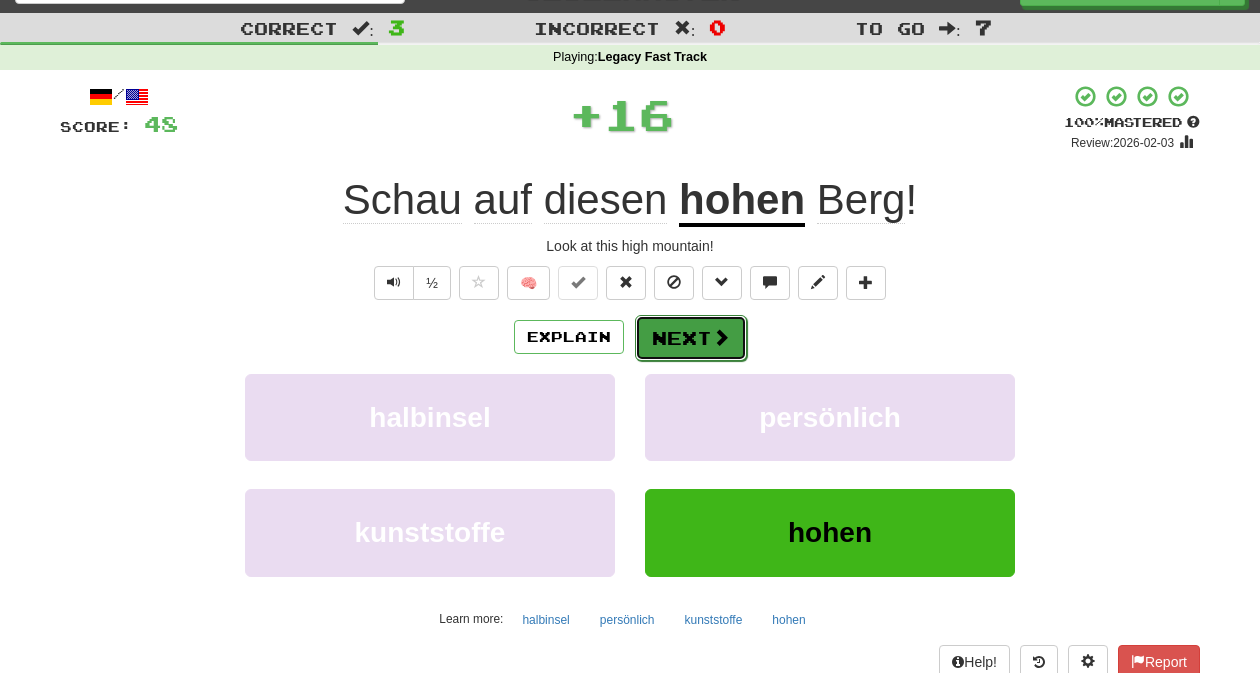 click on "Next" at bounding box center [691, 338] 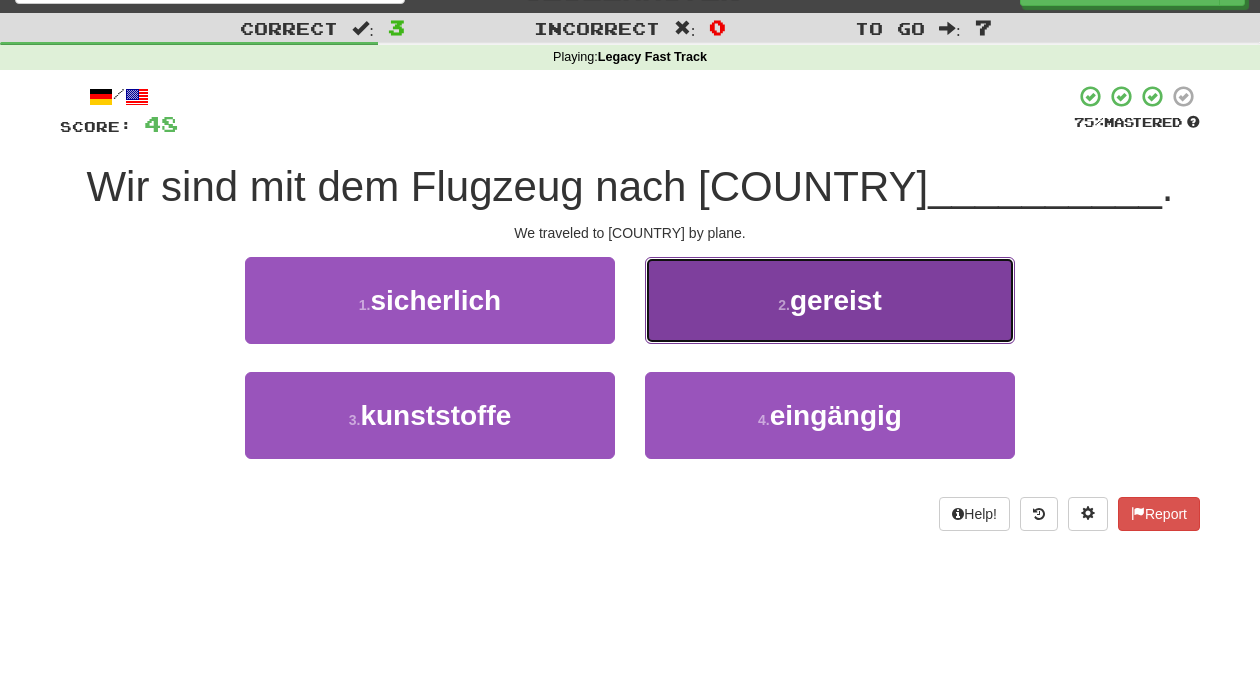 click on "2 .  gereist" at bounding box center [830, 300] 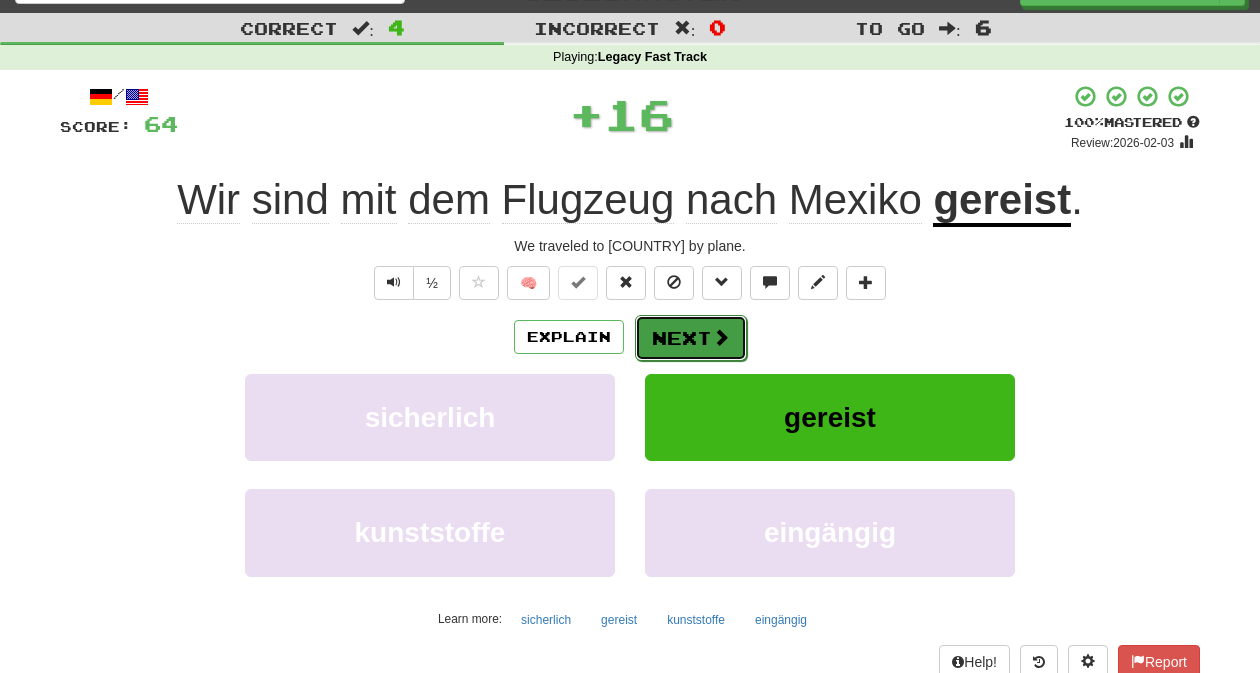click at bounding box center [721, 337] 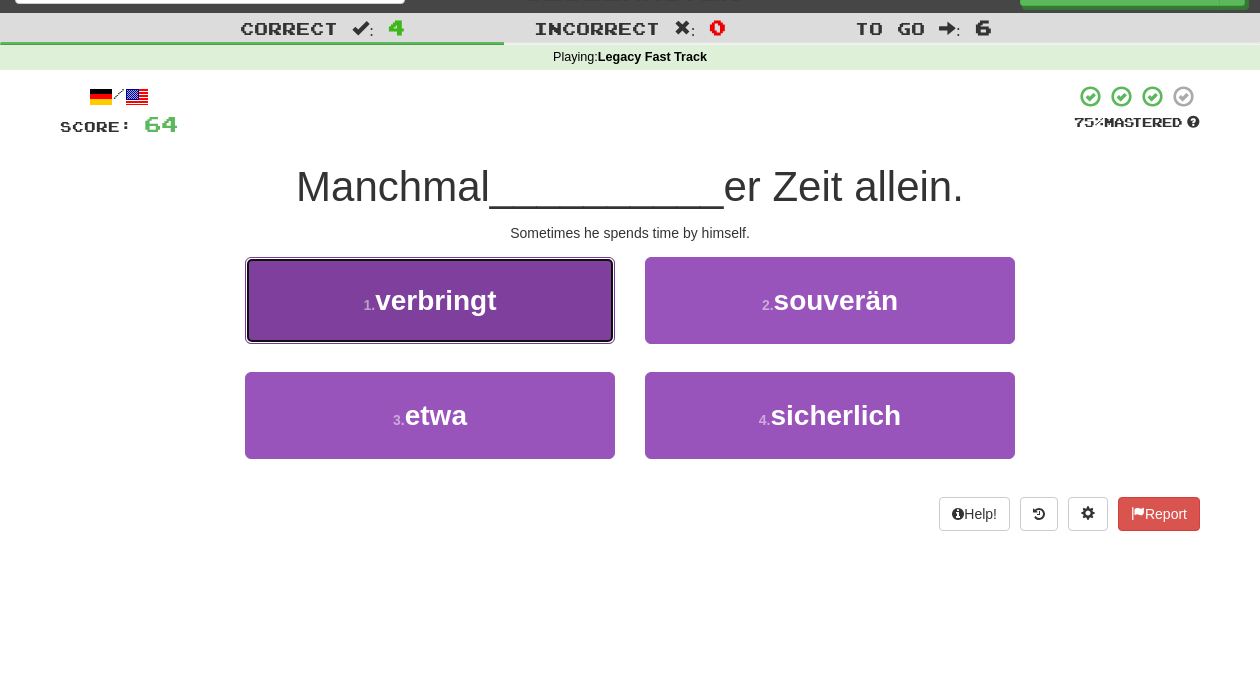 click on "1 .  verbringt" at bounding box center [430, 300] 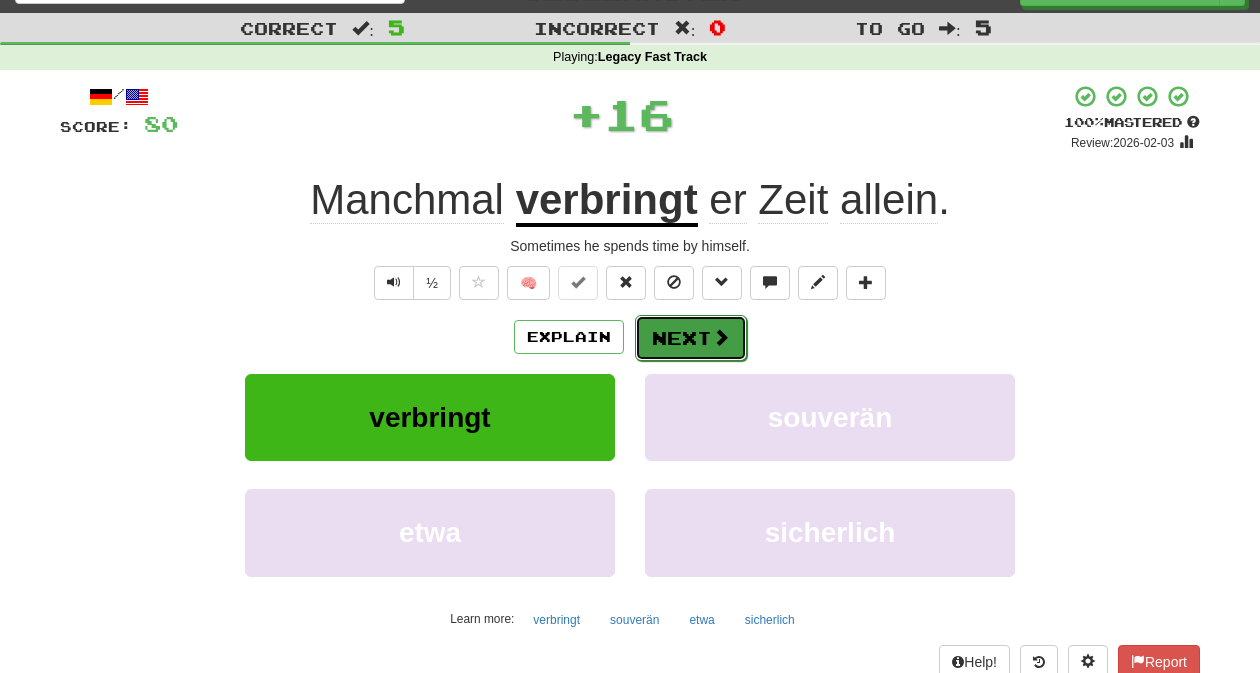 click at bounding box center [721, 337] 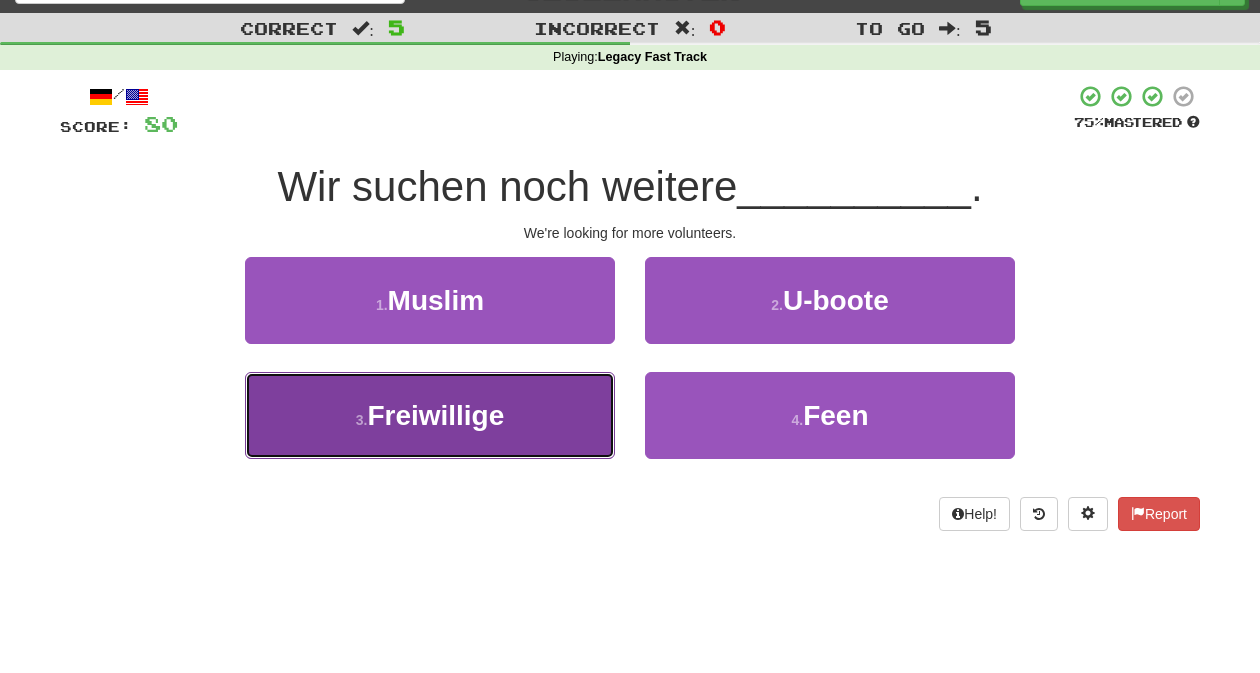 click on "3 .  Freiwillige" at bounding box center [430, 415] 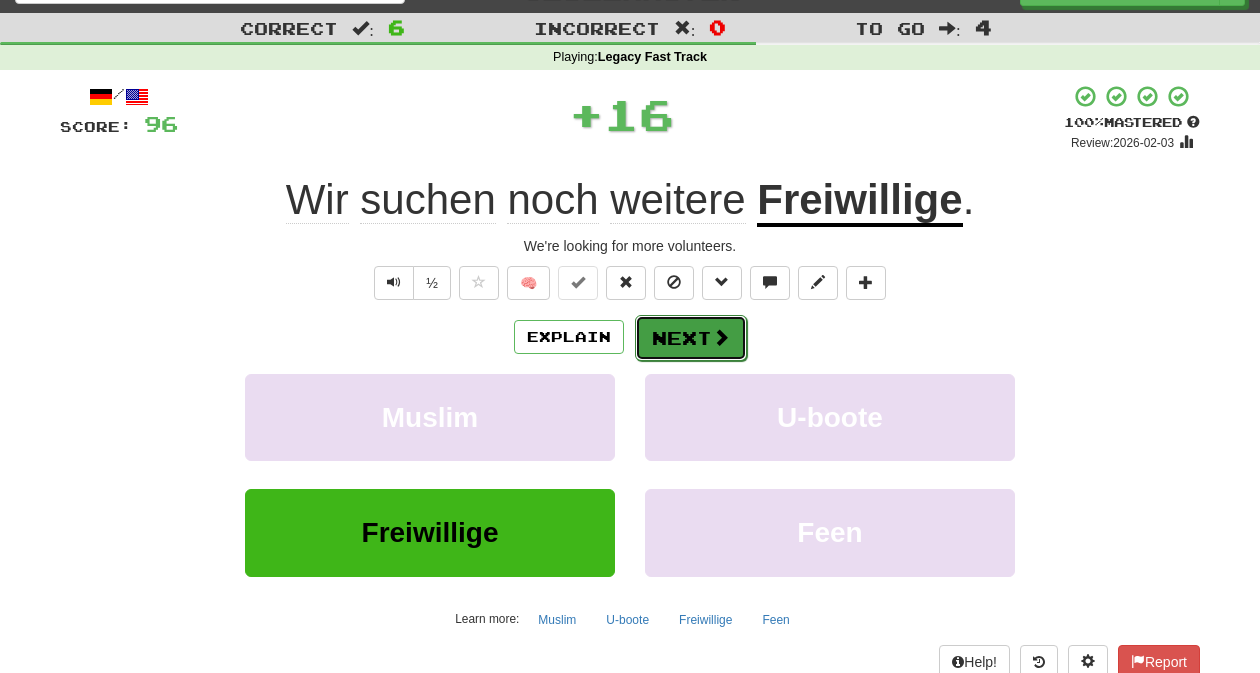 click at bounding box center [721, 337] 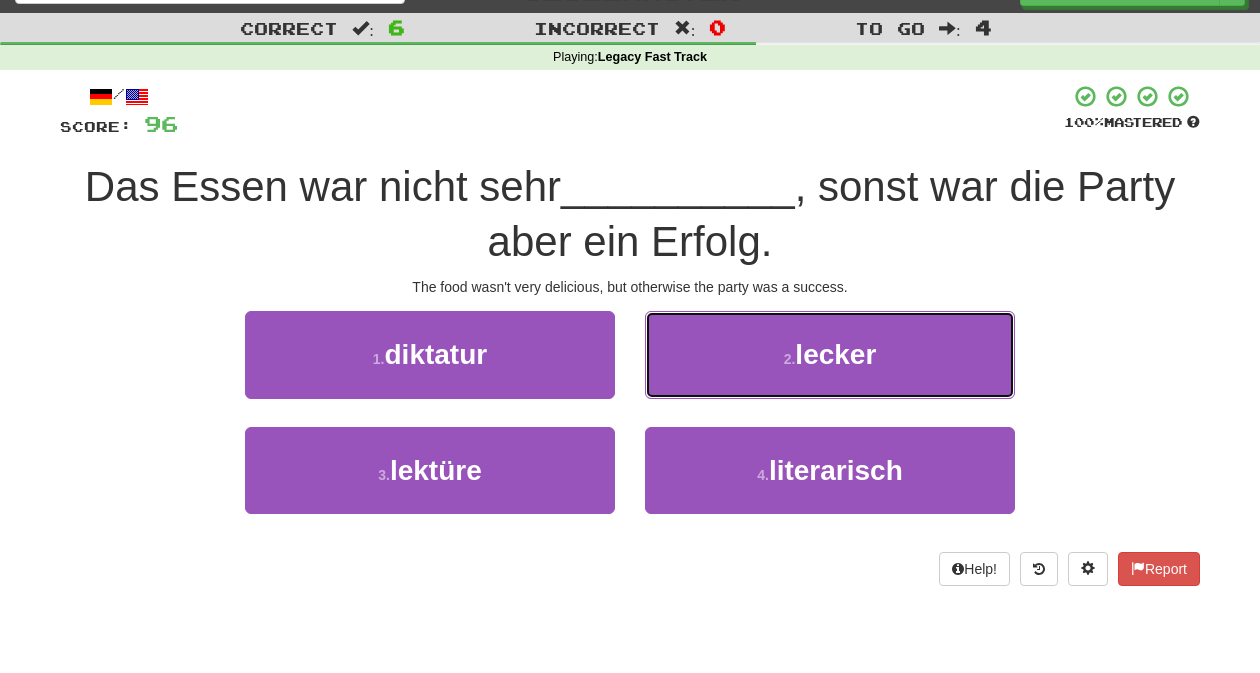 click on "2 .  lecker" at bounding box center (830, 354) 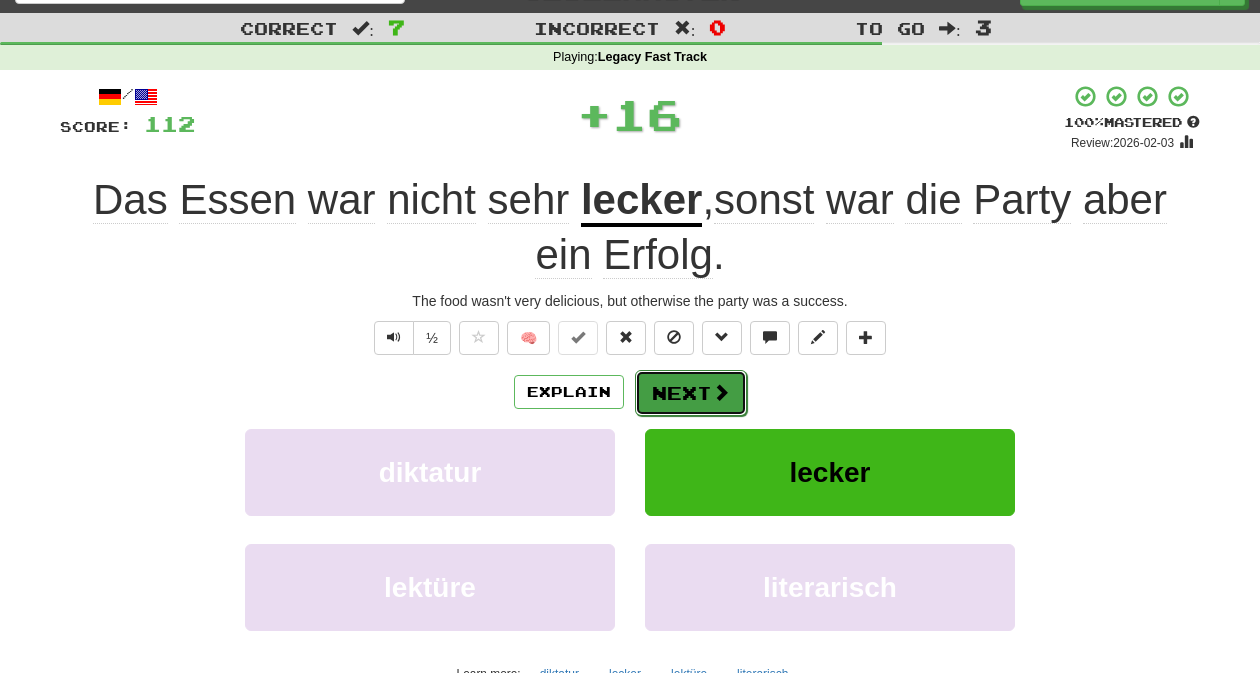 click on "Next" at bounding box center (691, 393) 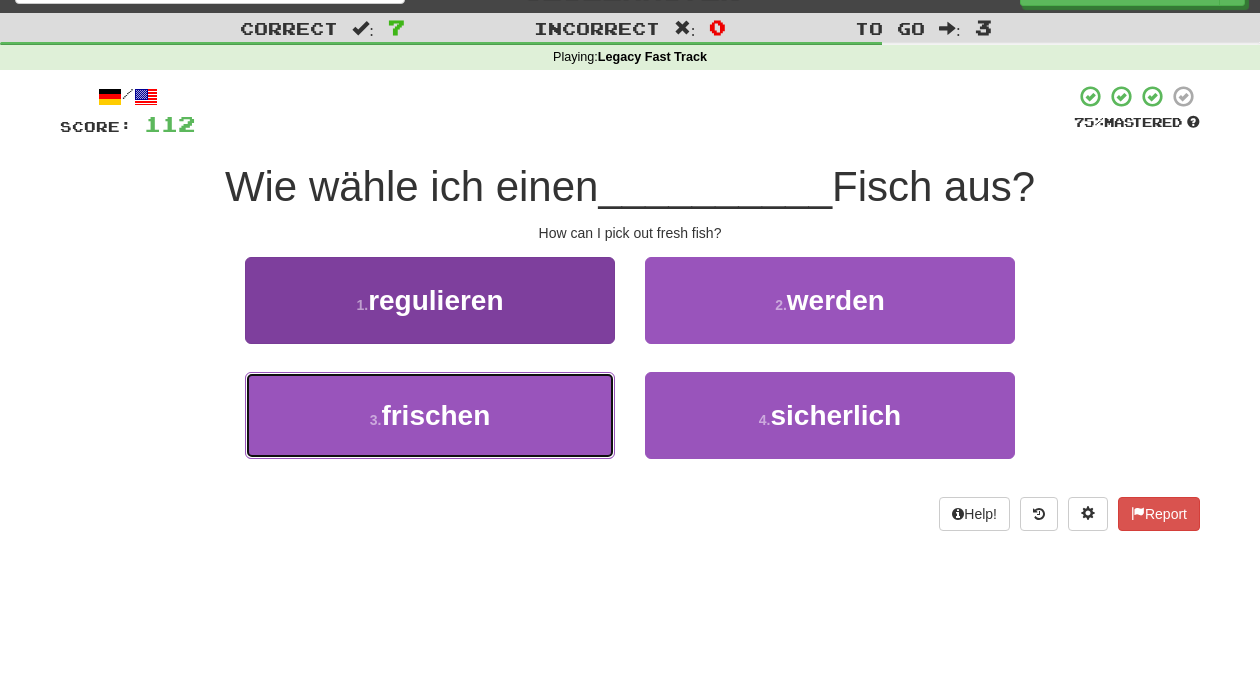 click on "3 .  frischen" at bounding box center [430, 415] 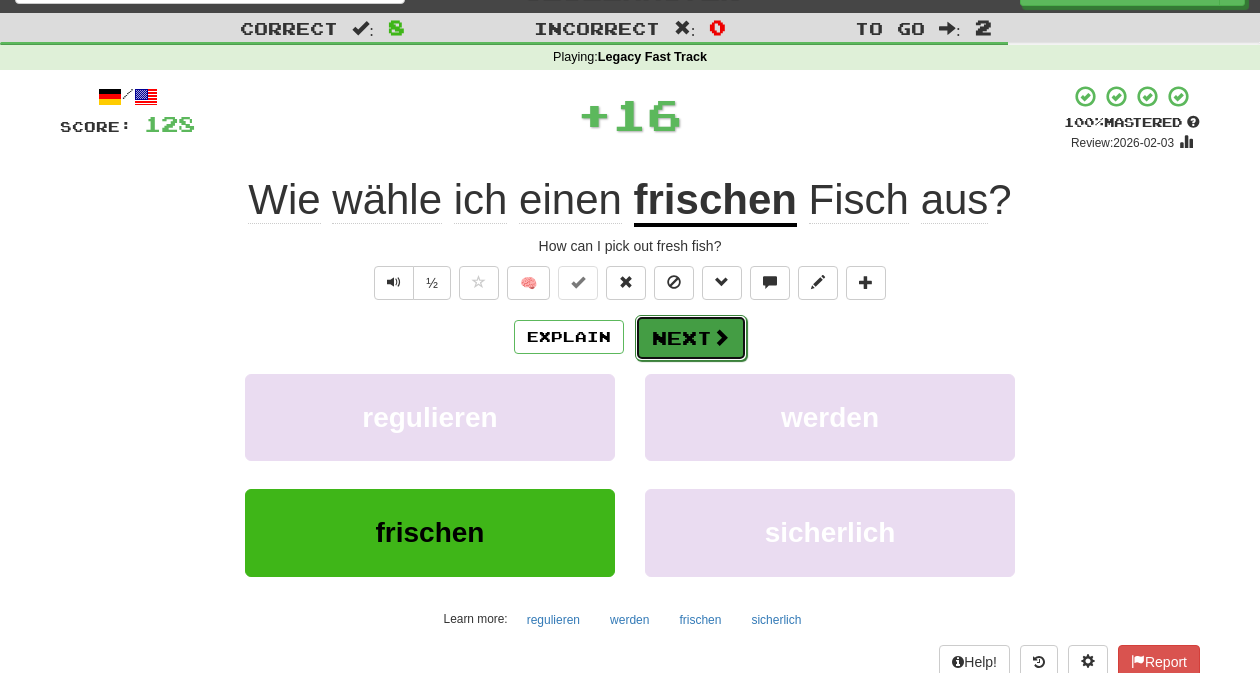 click at bounding box center (721, 337) 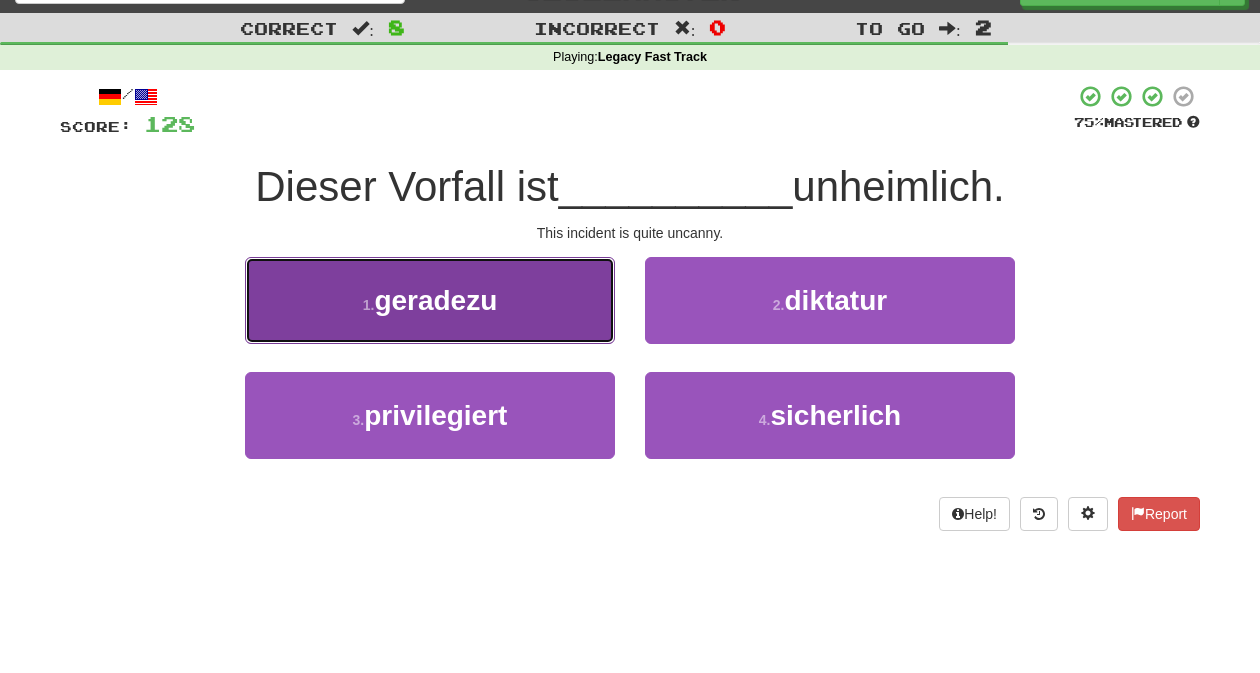 click on "1 .  geradezu" at bounding box center [430, 300] 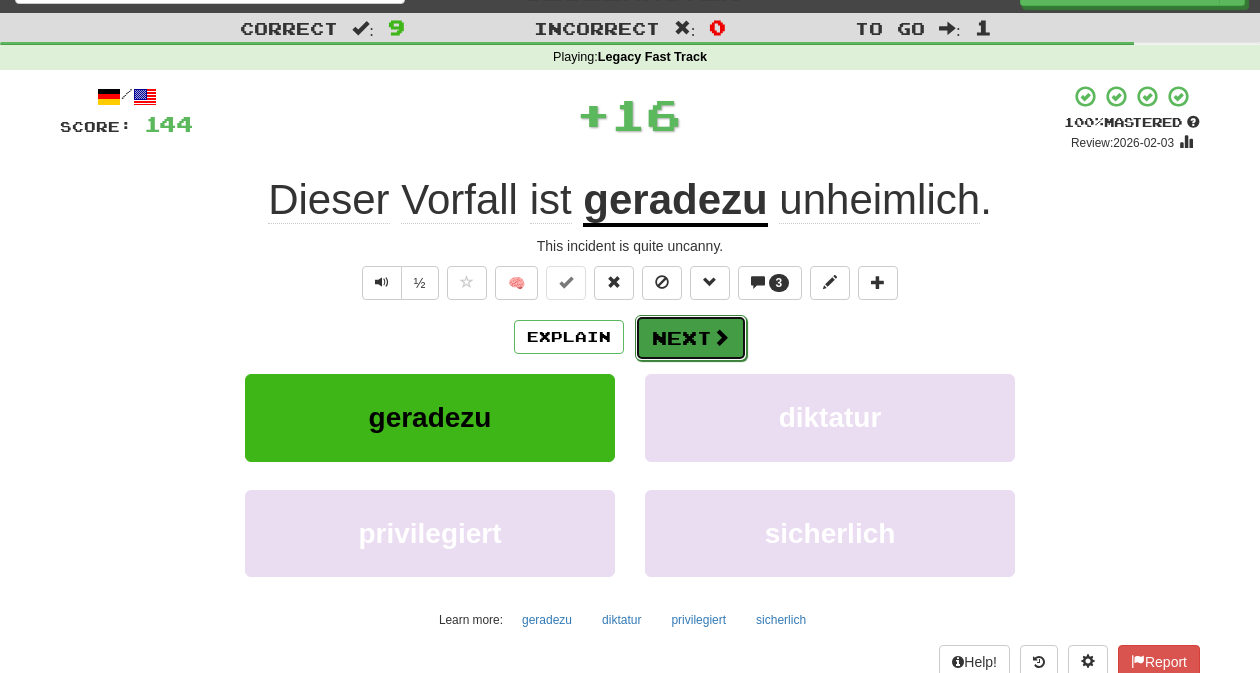 click on "Next" at bounding box center [691, 338] 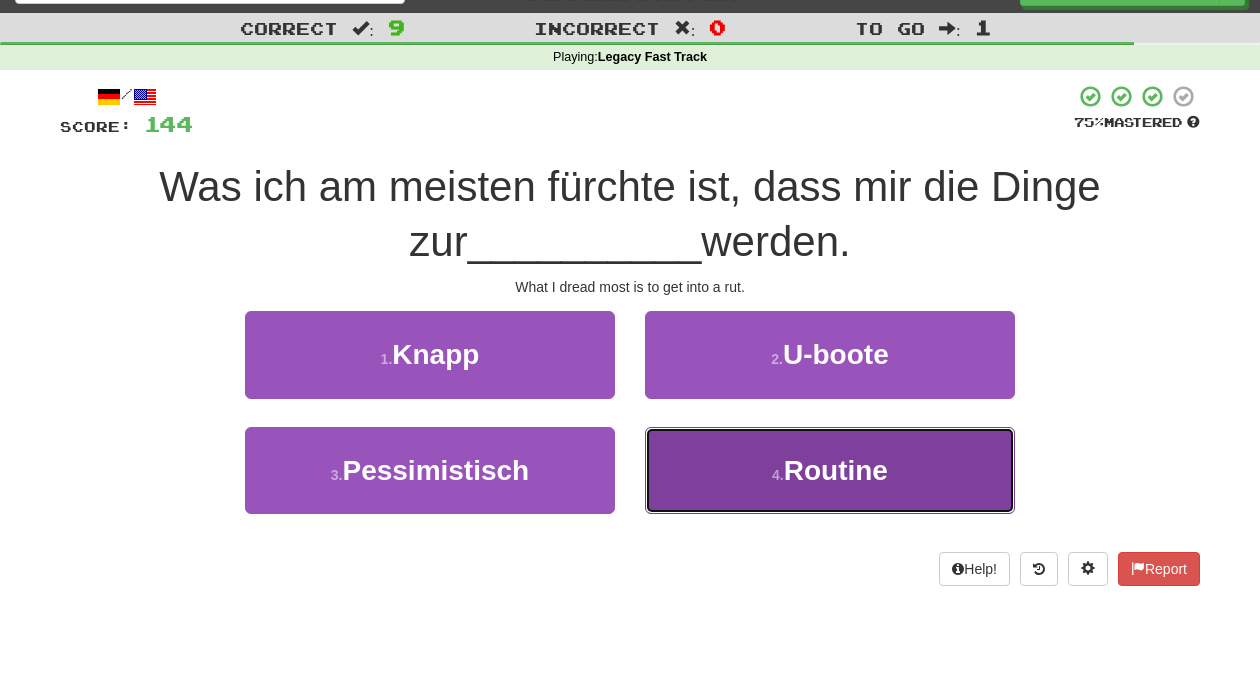 click on "4 .  Routine" at bounding box center (830, 470) 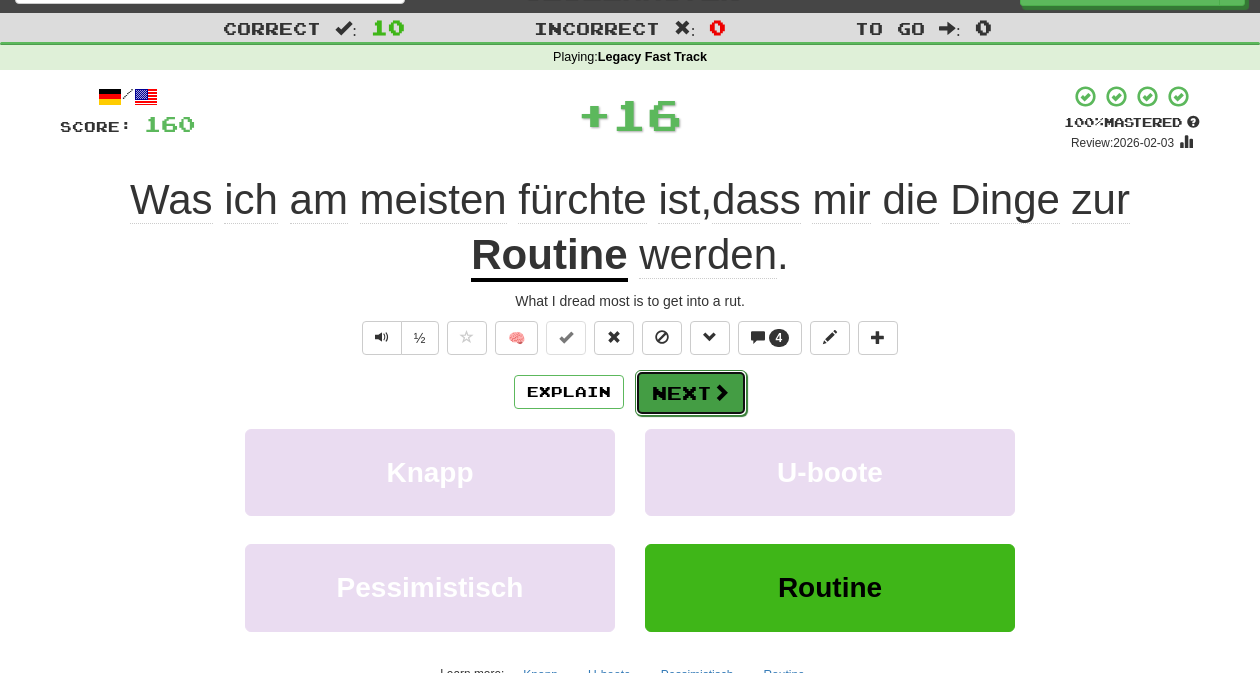click on "Next" at bounding box center [691, 393] 